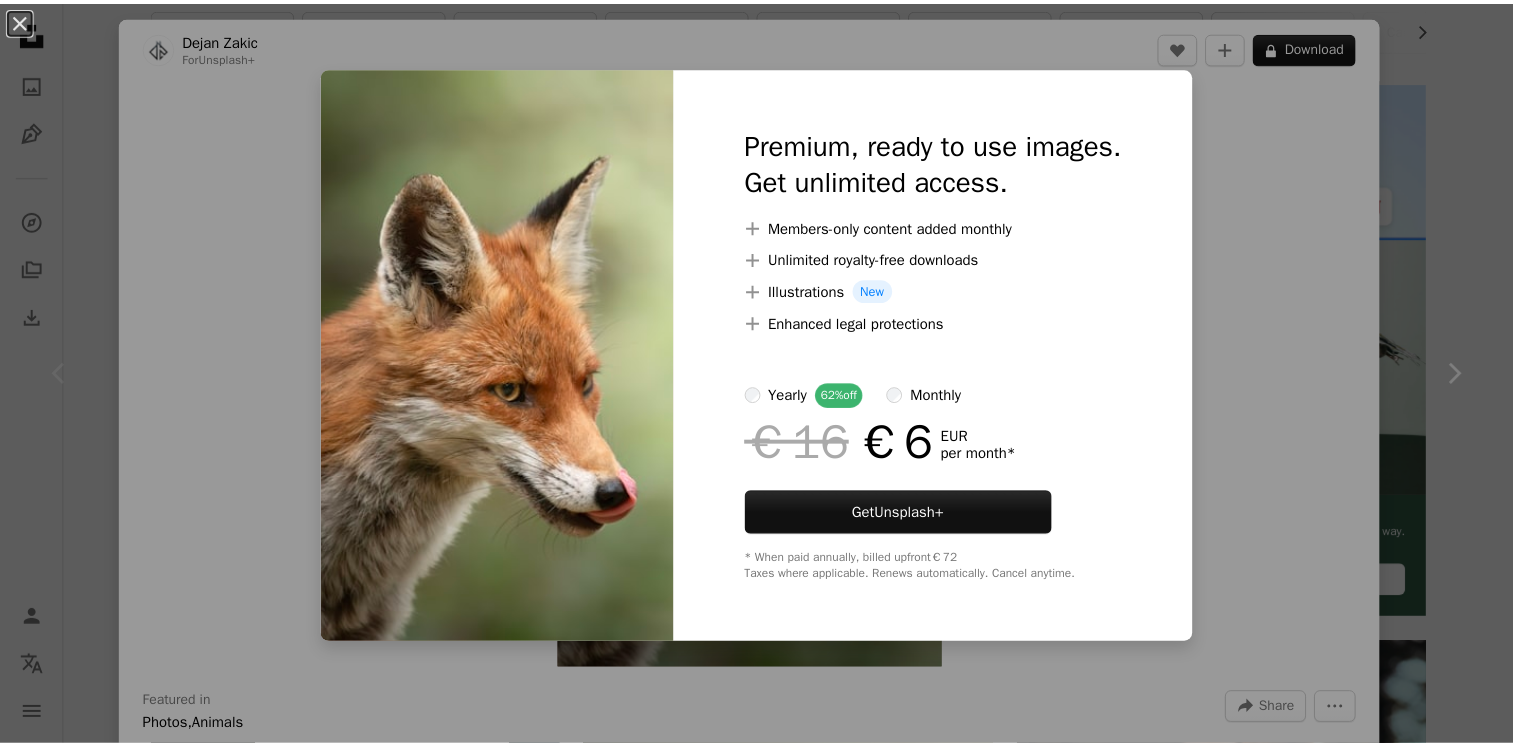 scroll, scrollTop: 417, scrollLeft: 0, axis: vertical 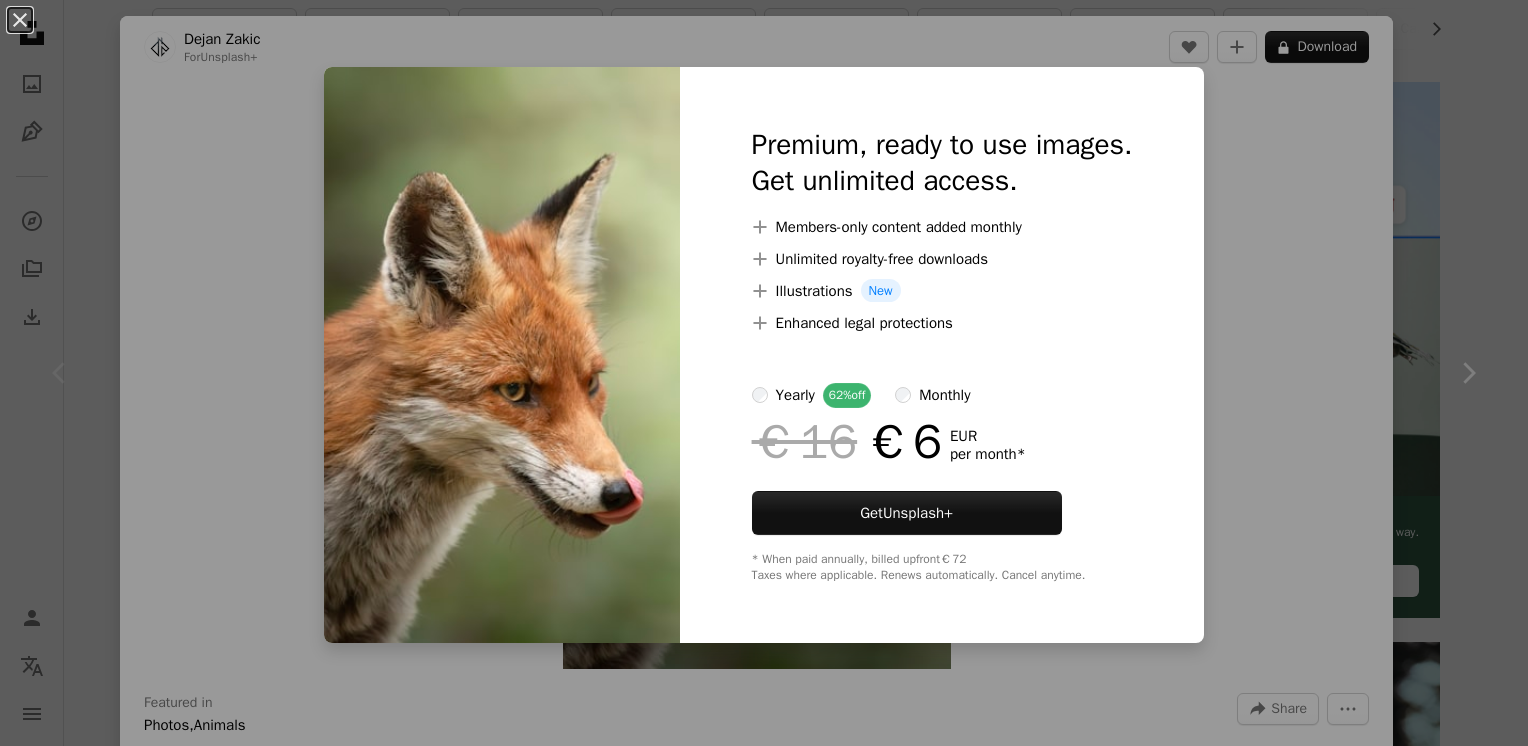 click on "An X shape Premium, ready to use images. Get unlimited access. A plus sign Members-only content added monthly A plus sign Unlimited royalty-free downloads A plus sign Illustrations  New A plus sign Enhanced legal protections yearly 62%  off monthly €16   €6 EUR per month * Get  Unsplash+ * When paid annually, billed upfront  €72 Taxes where applicable. Renews automatically. Cancel anytime." at bounding box center (764, 373) 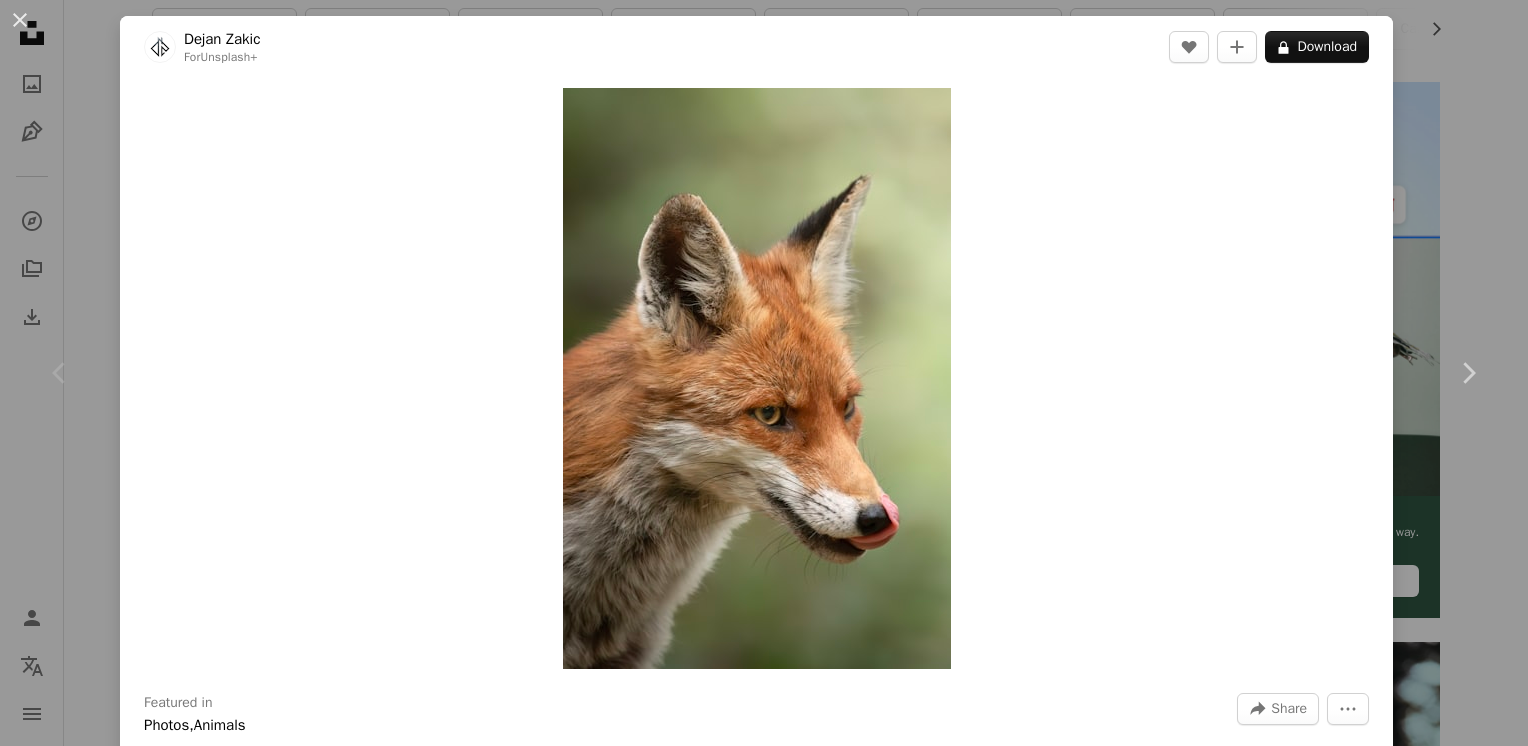 click on "An X shape Chevron left Chevron right Dejan Zakic For Unsplash+ A heart A plus sign A lock Download Zoom in Featured in Photos , Animals A forward-right arrow Share More Actions A map marker [CITY], [COUNTRY] Calendar outlined Published on July 11, 2024 Camera NIKON CORPORATION, NIKON D750 Safety Licensed under the Unsplash+ License animal animals wildlife wild animal mammal foxy hungary Backgrounds From this series Chevron right Plus sign for Unsplash+ Plus sign for Unsplash+ Plus sign for Unsplash+ Plus sign for Unsplash+ Plus sign for Unsplash+ Plus sign for Unsplash+ Plus sign for Unsplash+ Plus sign for Unsplash+ Plus sign for Unsplash+ Plus sign for Unsplash+ Related images Plus sign for Unsplash+ A heart A plus sign Dejan Zakic For Unsplash+ A lock Download Plus sign for Unsplash+ A heart A plus sign Getty Images For Unsplash+ A lock Download Plus sign for Unsplash+ A heart A plus sign Getty Images For Unsplash+ A lock Download Plus sign for Unsplash+ A heart A plus sign Nathan Anderson" at bounding box center (764, 373) 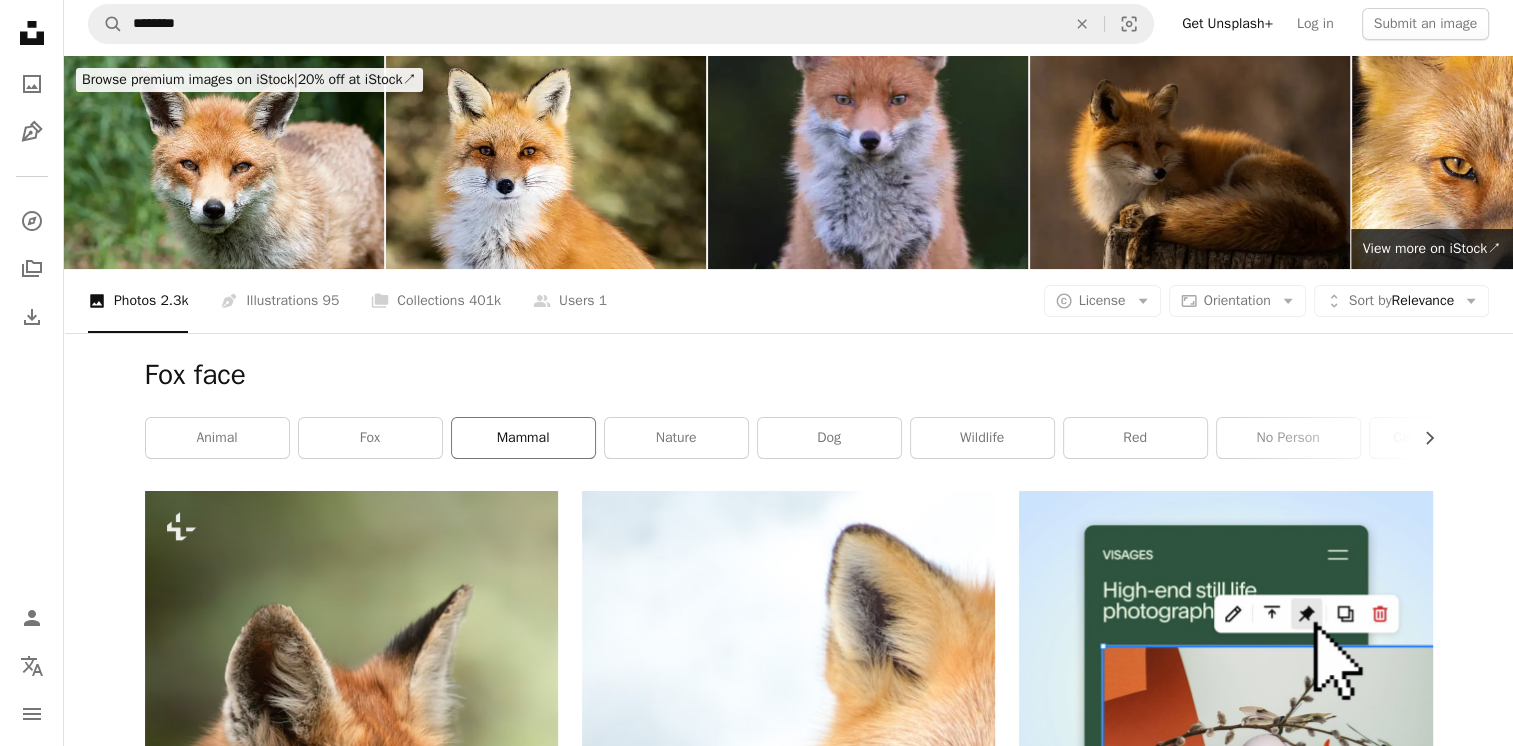 scroll, scrollTop: 0, scrollLeft: 0, axis: both 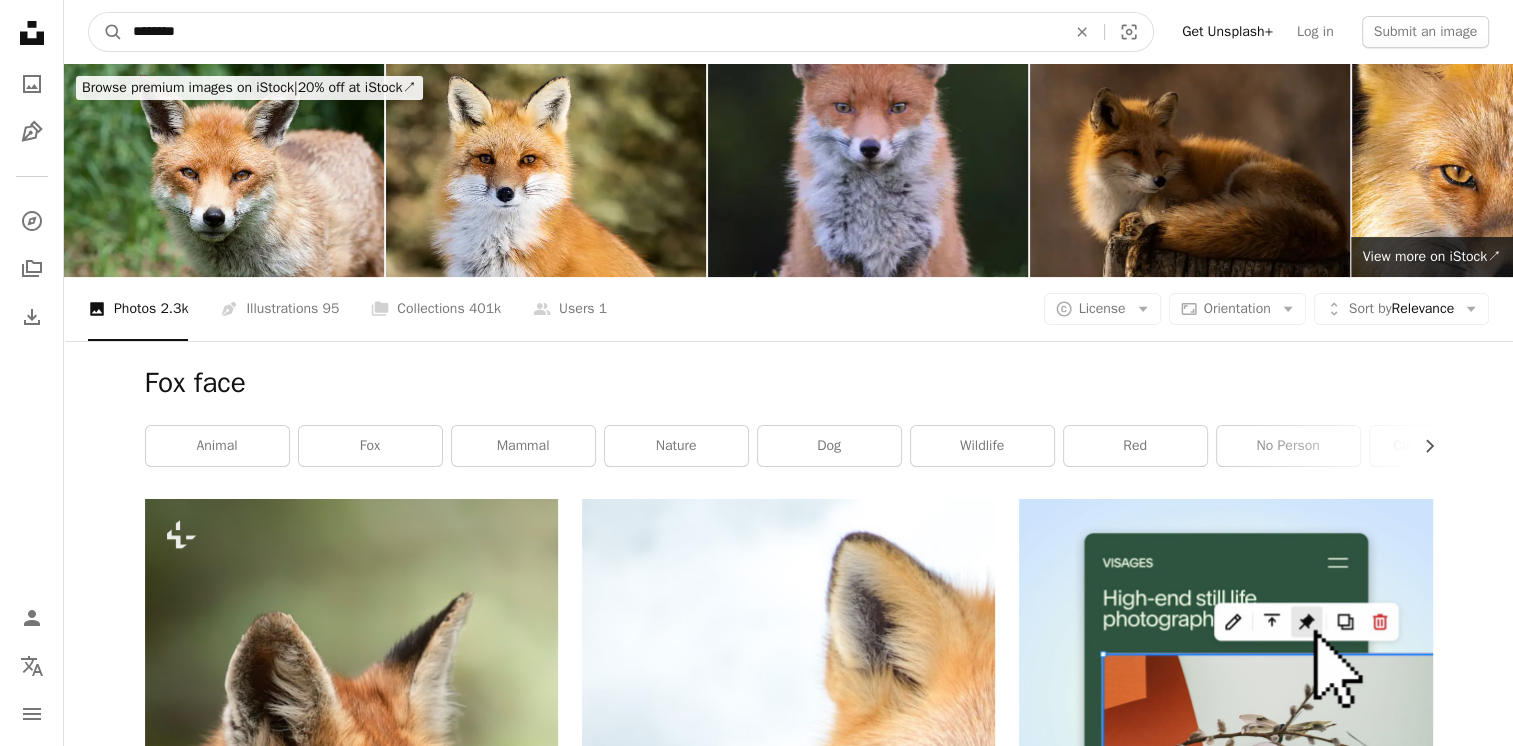 click on "********" at bounding box center [591, 32] 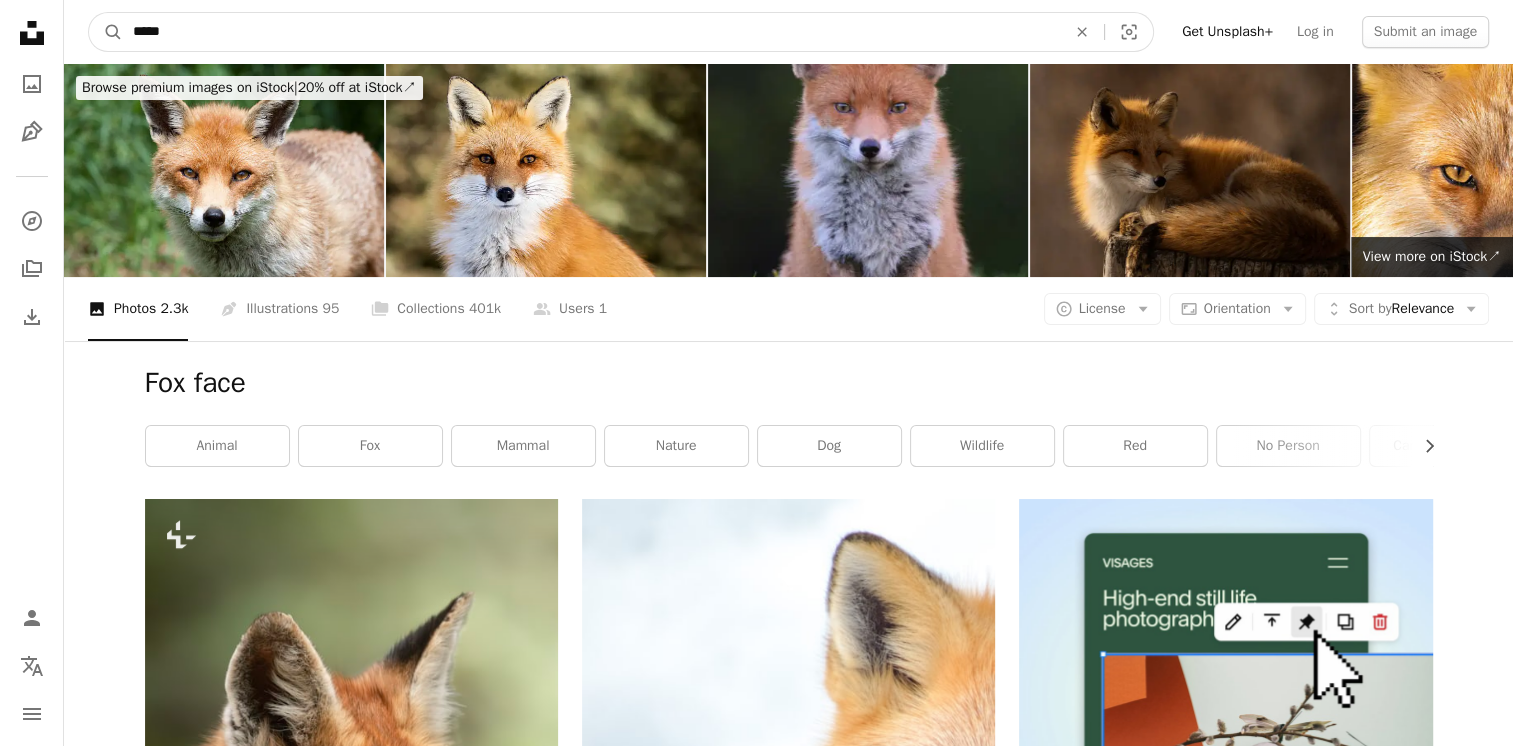 type on "***" 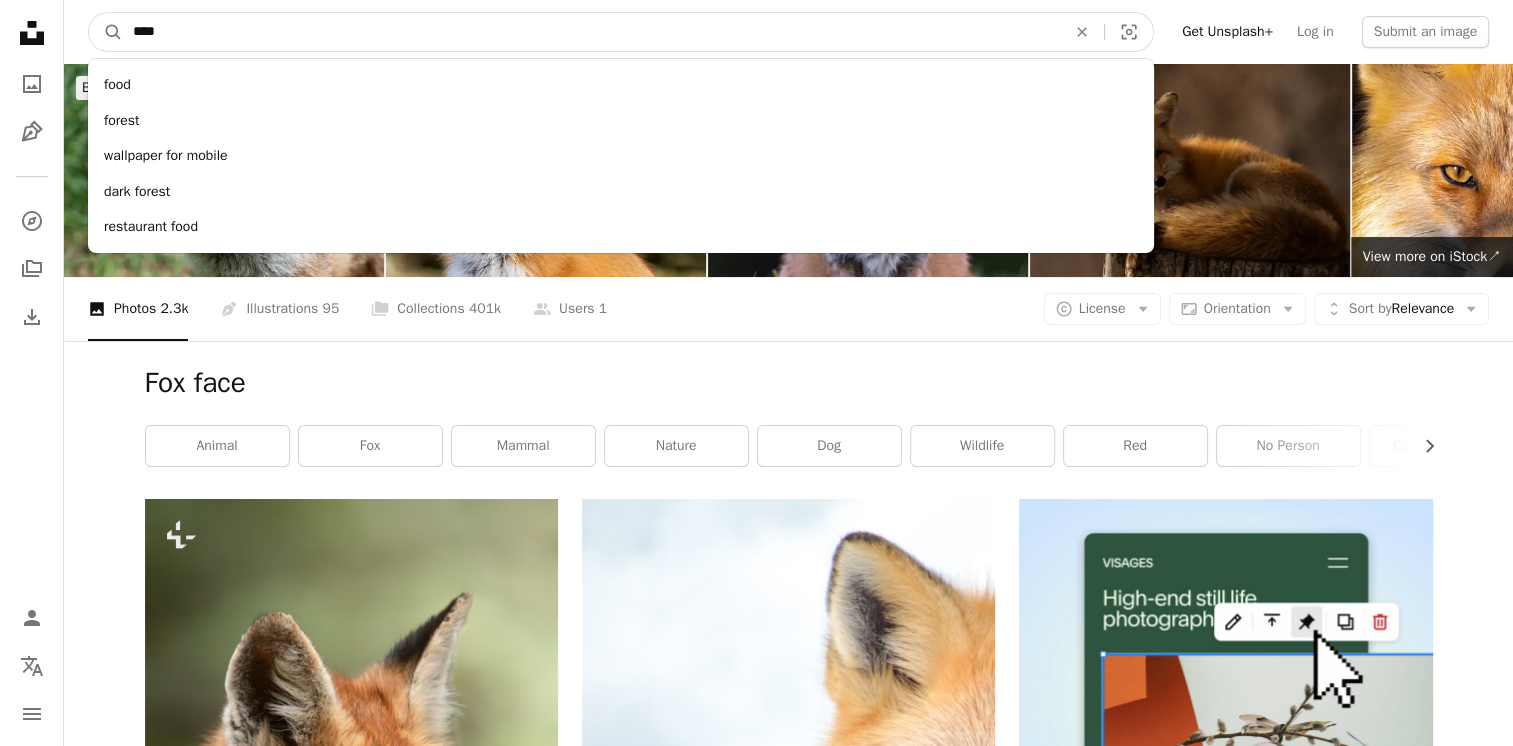 click on "A magnifying glass" at bounding box center (106, 32) 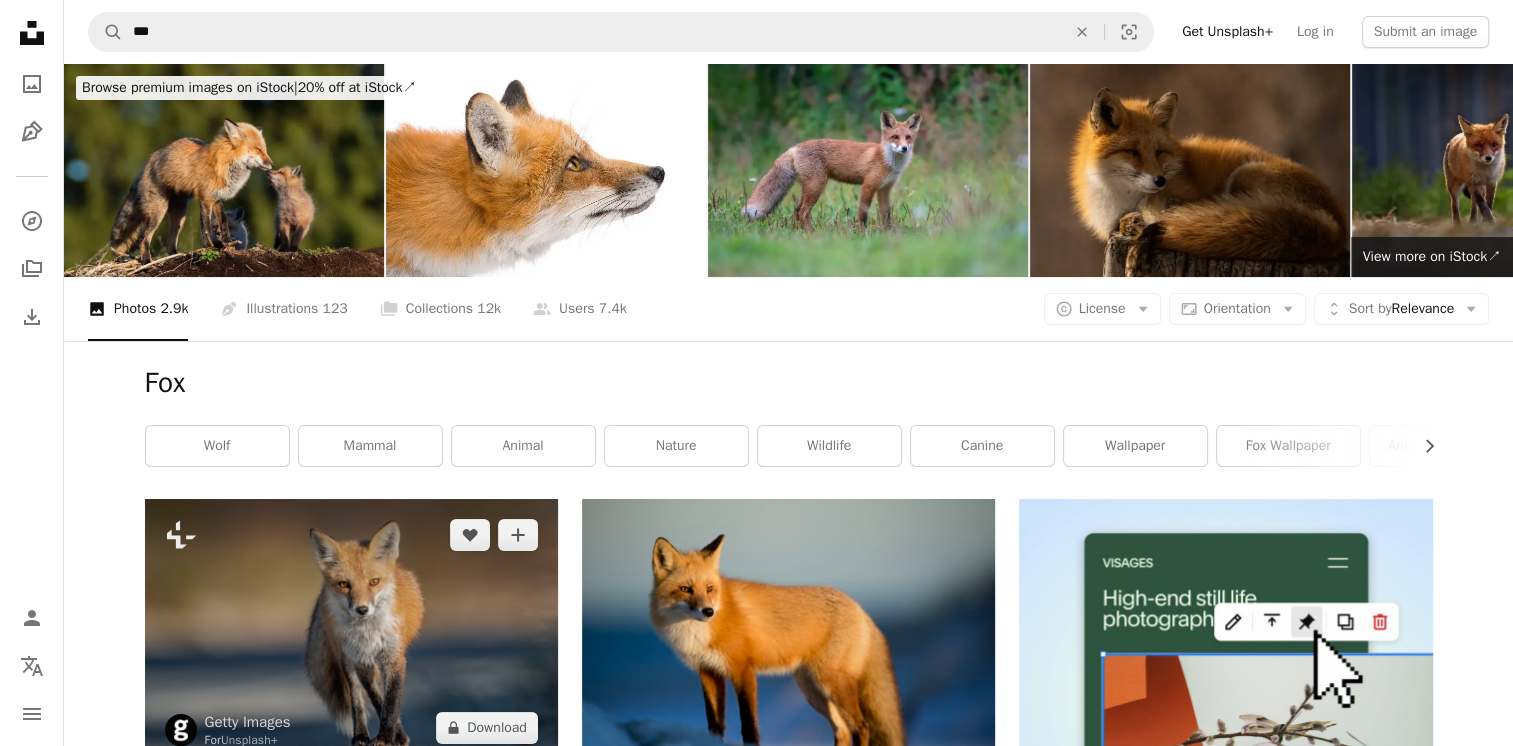 scroll, scrollTop: 40, scrollLeft: 0, axis: vertical 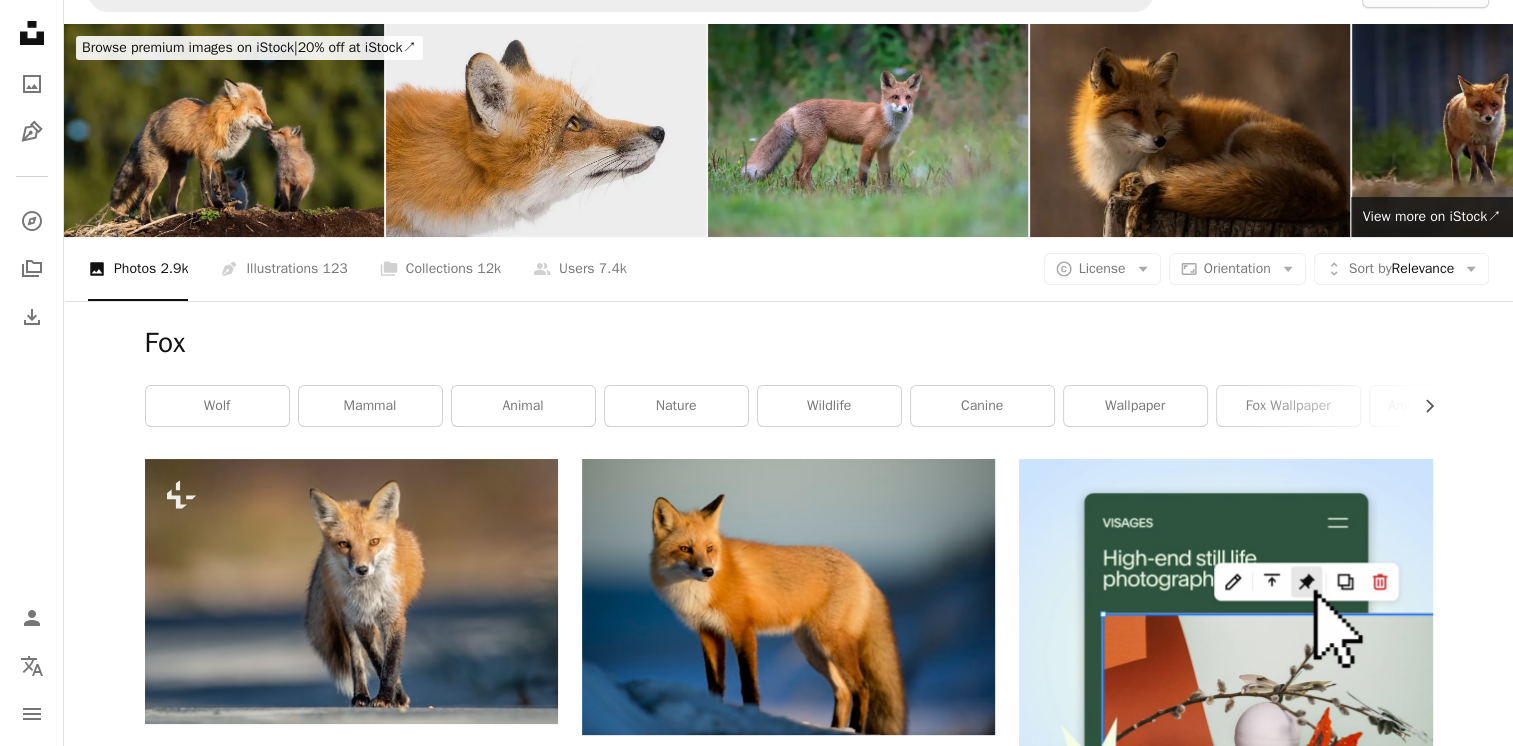 click at bounding box center (546, 130) 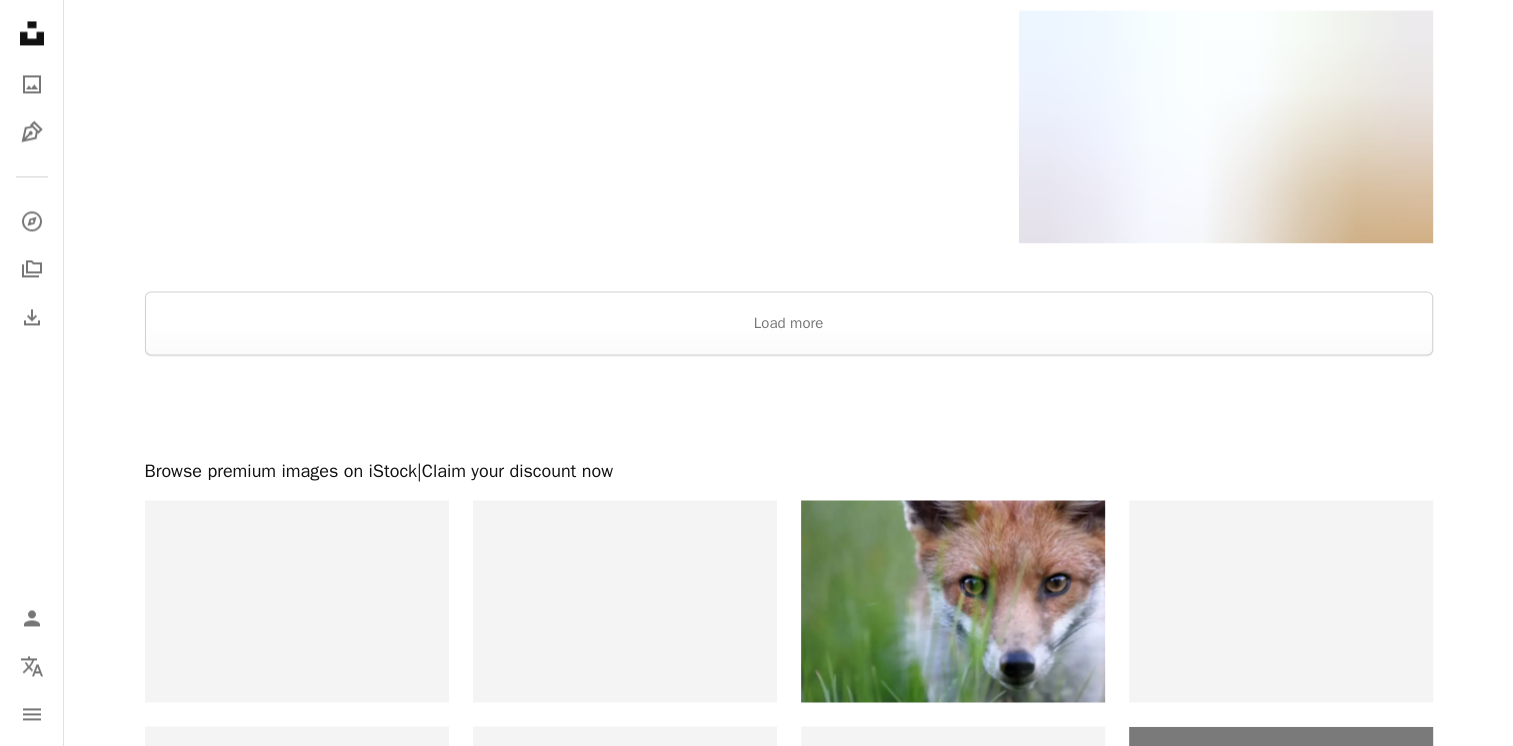 scroll, scrollTop: 3240, scrollLeft: 0, axis: vertical 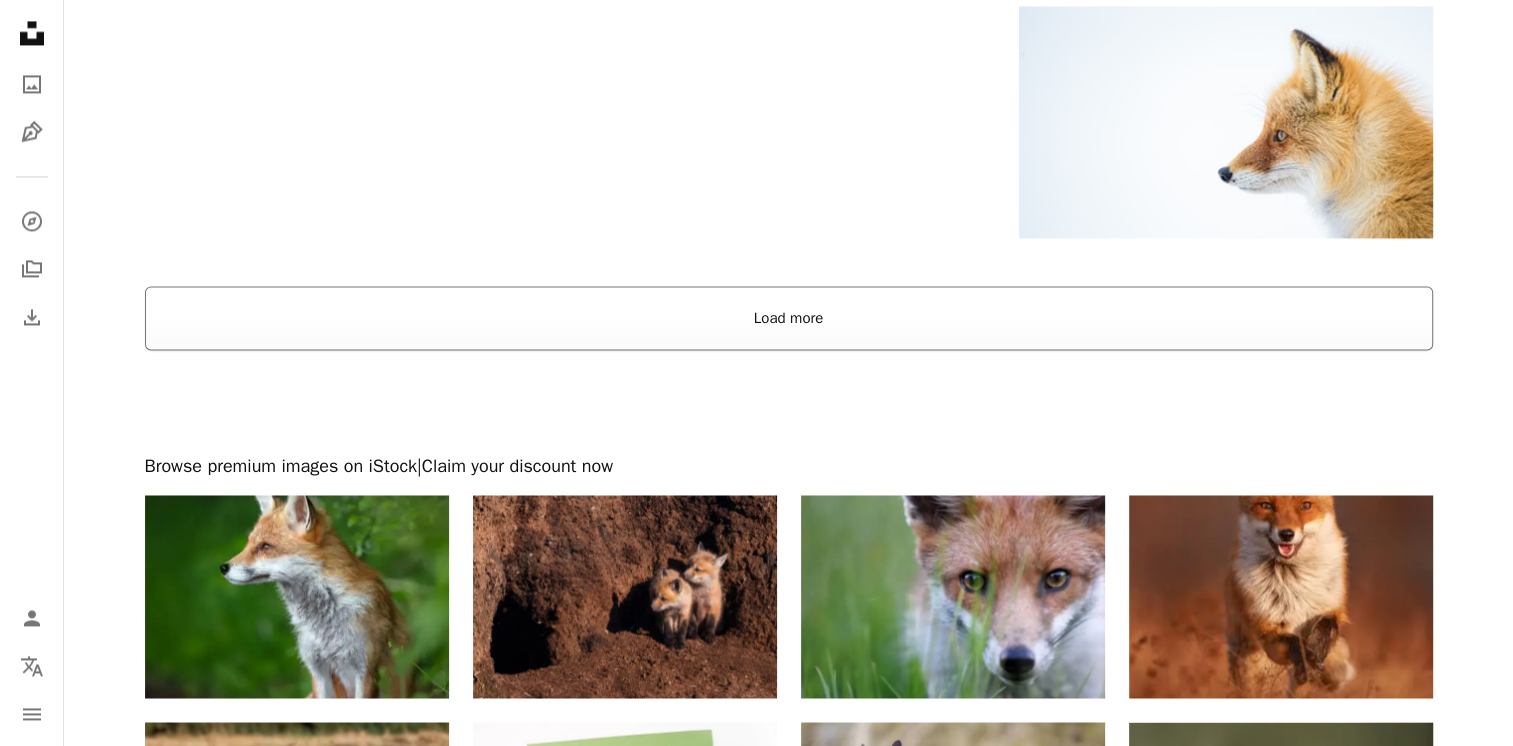 click on "Load more" at bounding box center [789, 318] 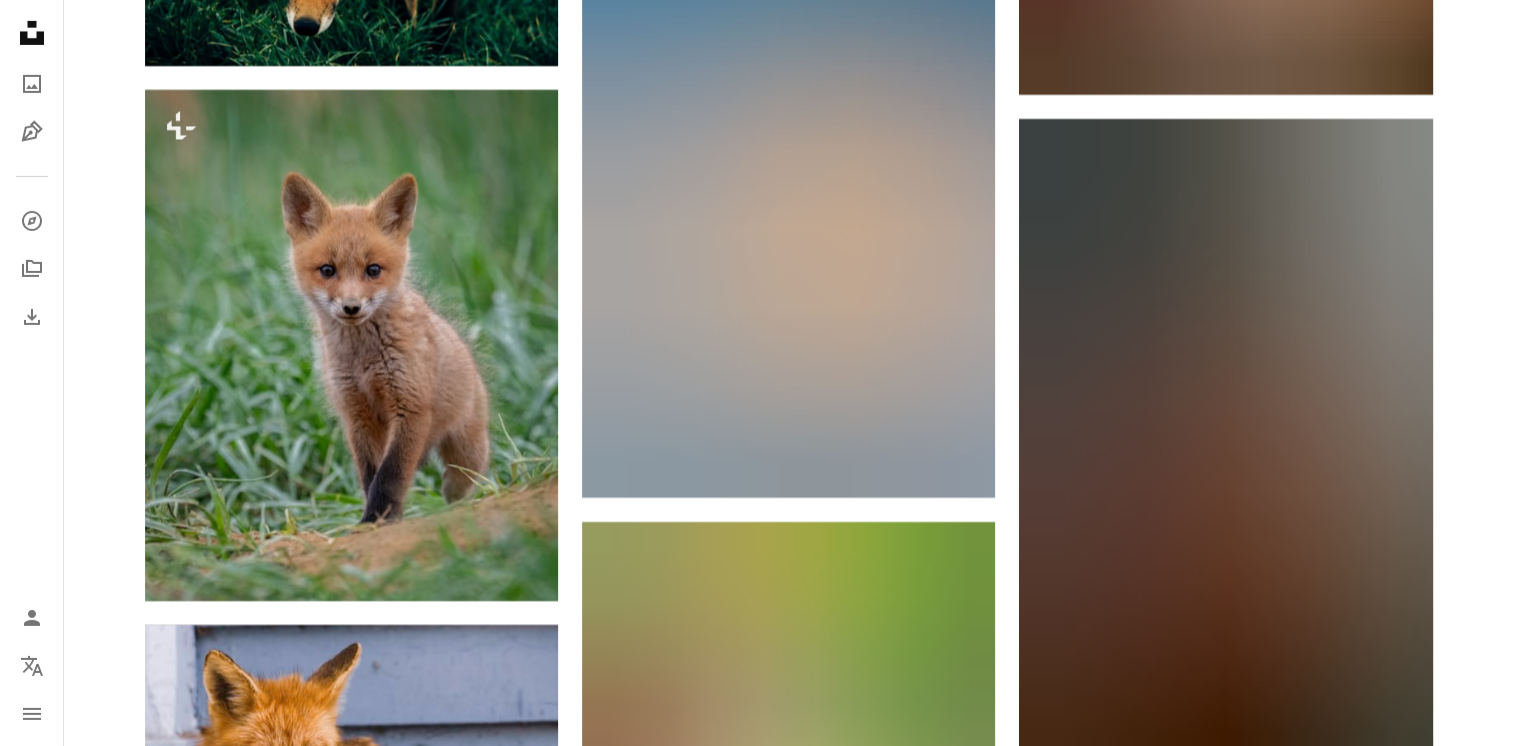 scroll, scrollTop: 21960, scrollLeft: 0, axis: vertical 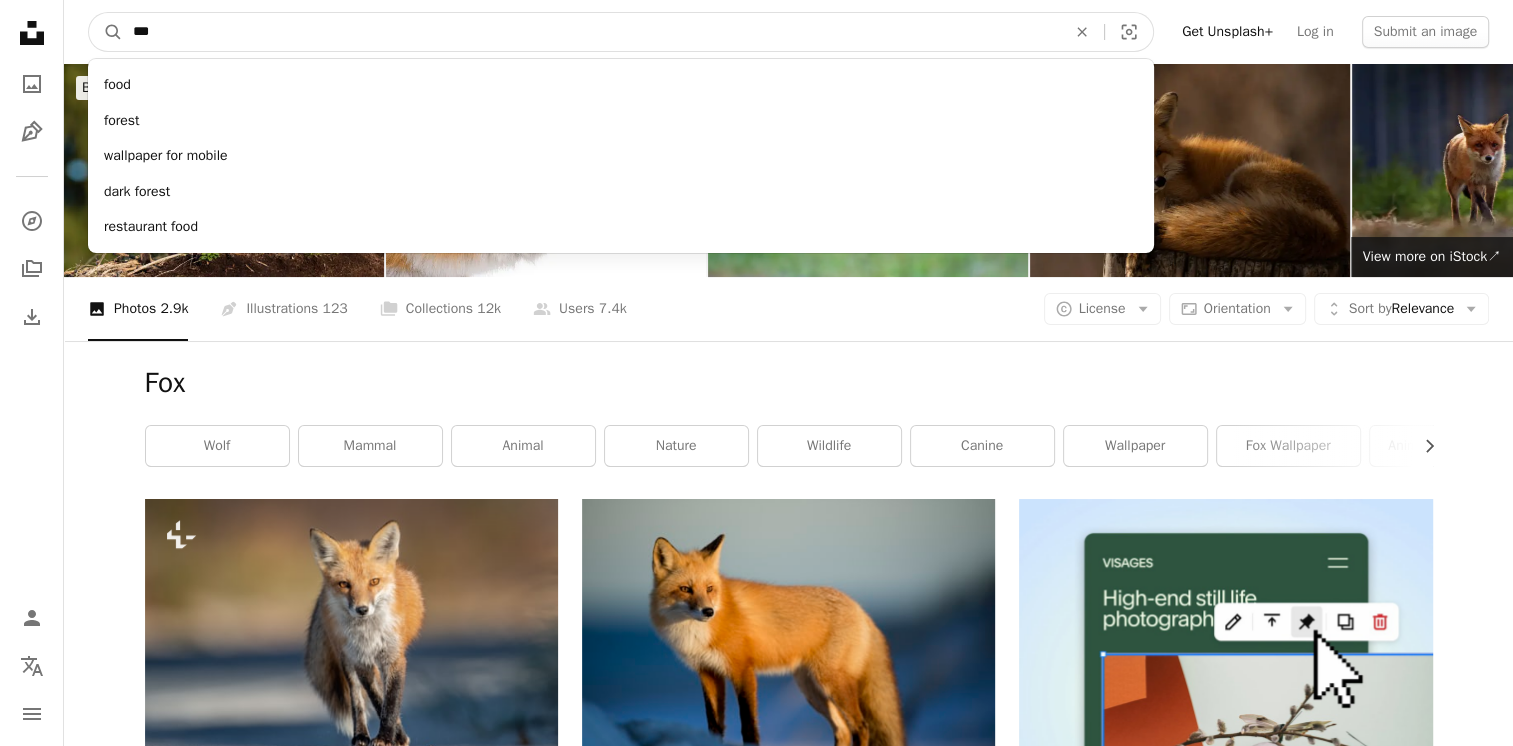 drag, startPoint x: 176, startPoint y: 33, endPoint x: -4, endPoint y: 26, distance: 180.13606 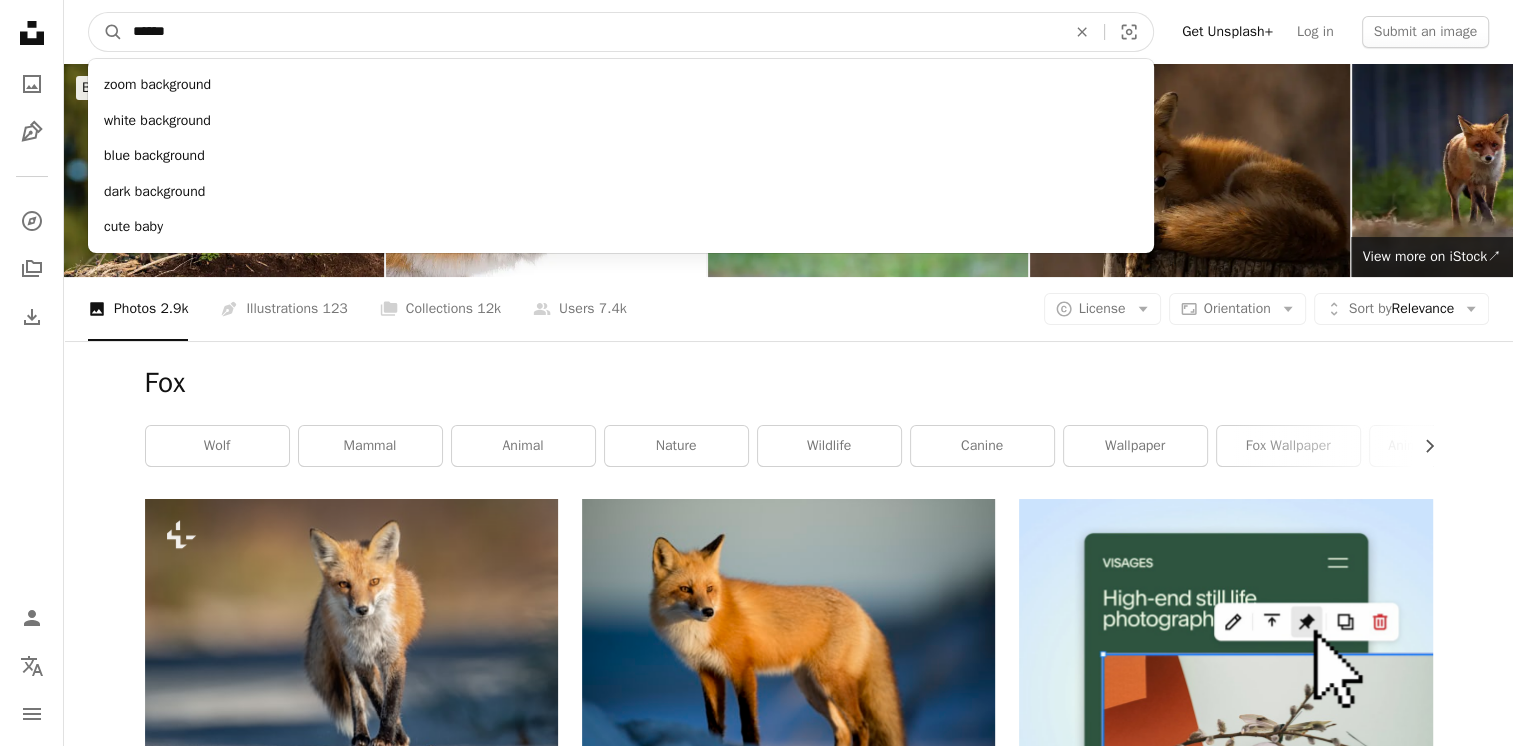 type on "******" 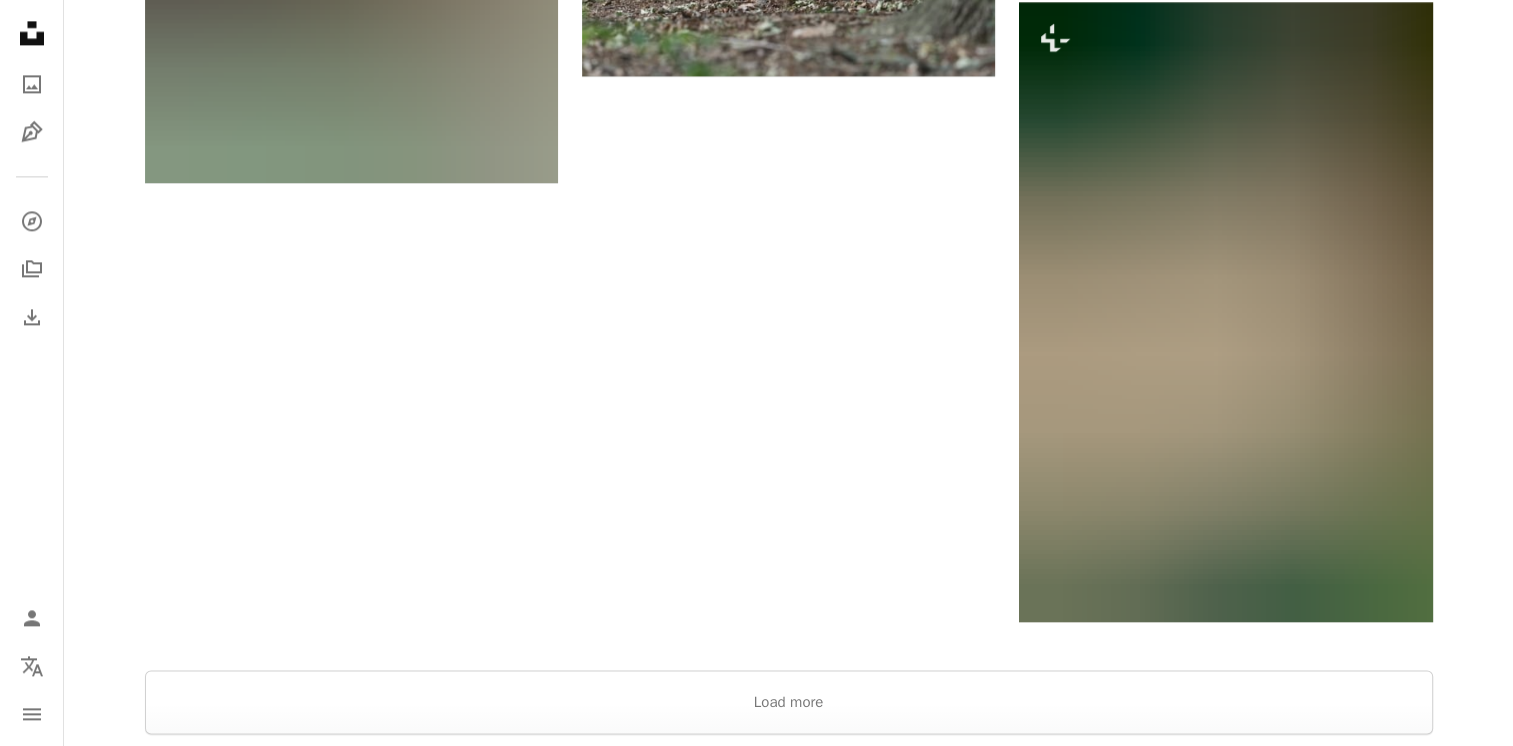 scroll, scrollTop: 2880, scrollLeft: 0, axis: vertical 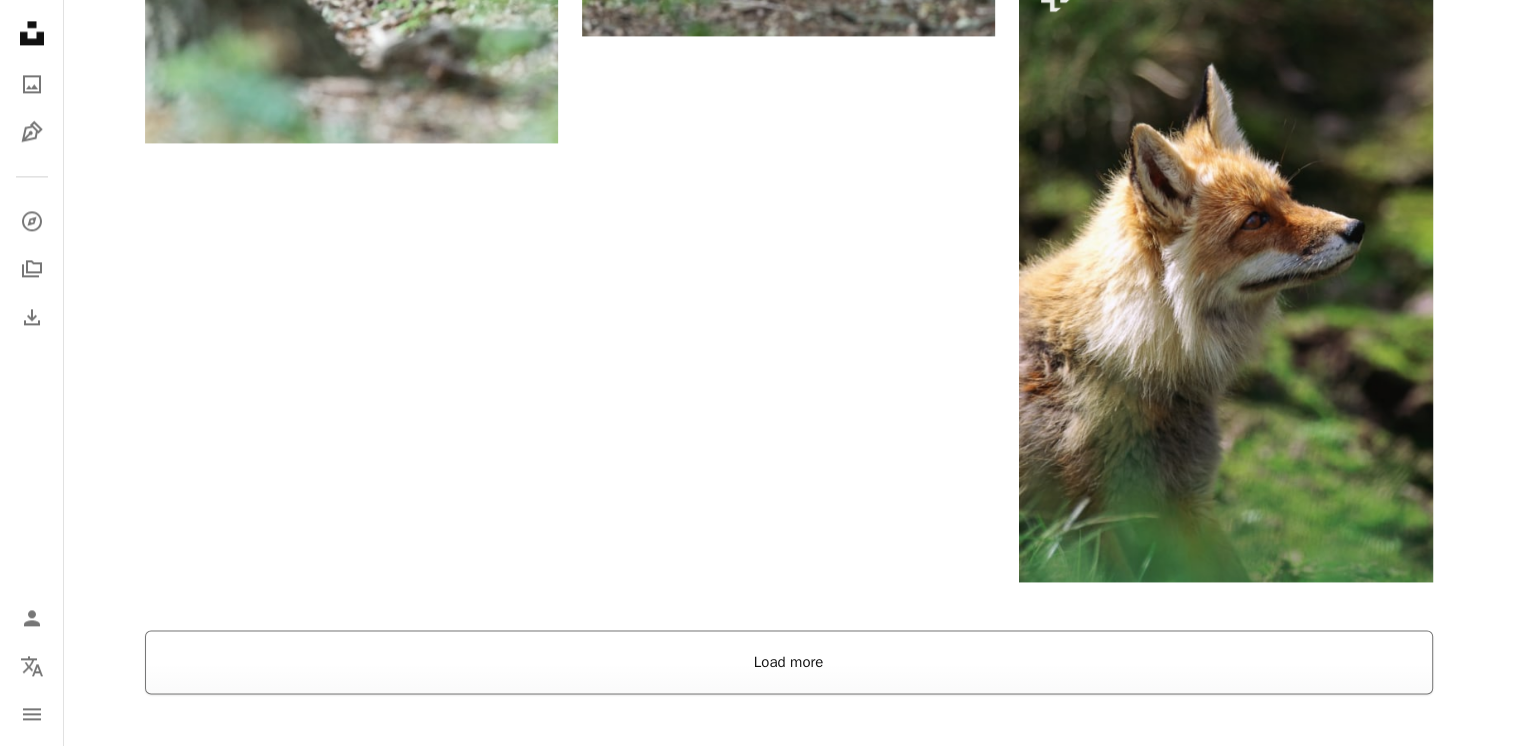 click on "Load more" at bounding box center [789, 662] 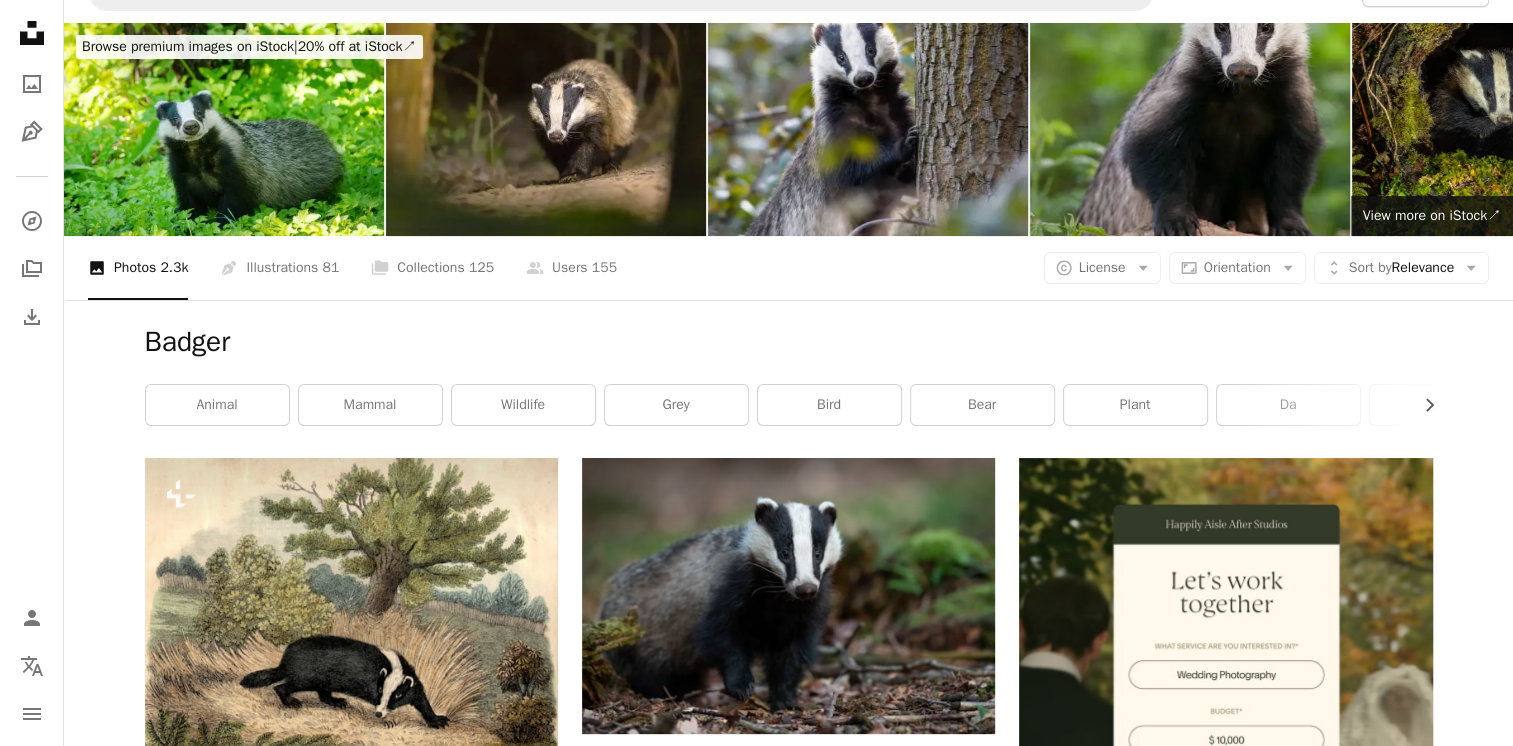 scroll, scrollTop: 0, scrollLeft: 0, axis: both 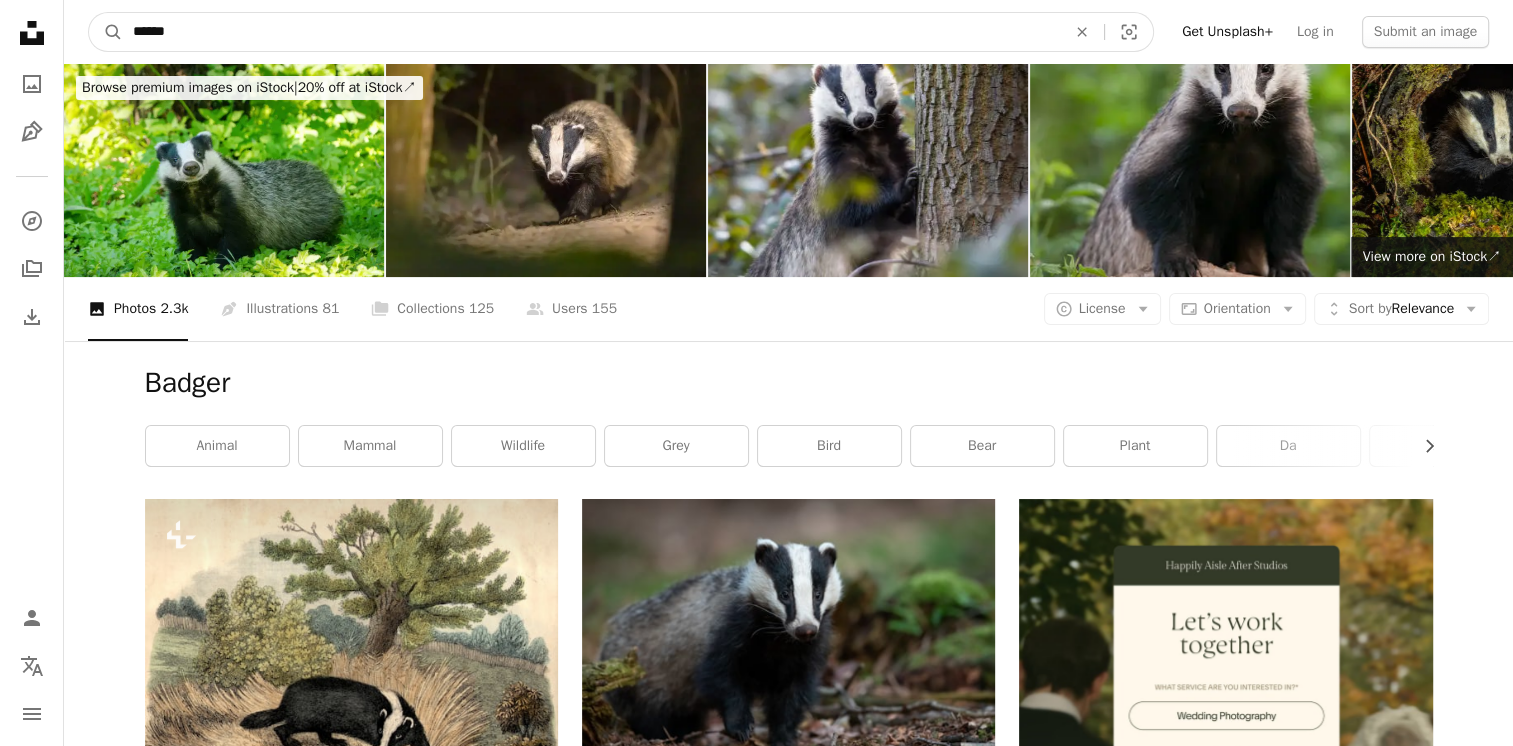 drag, startPoint x: 220, startPoint y: 34, endPoint x: -4, endPoint y: -46, distance: 237.8571 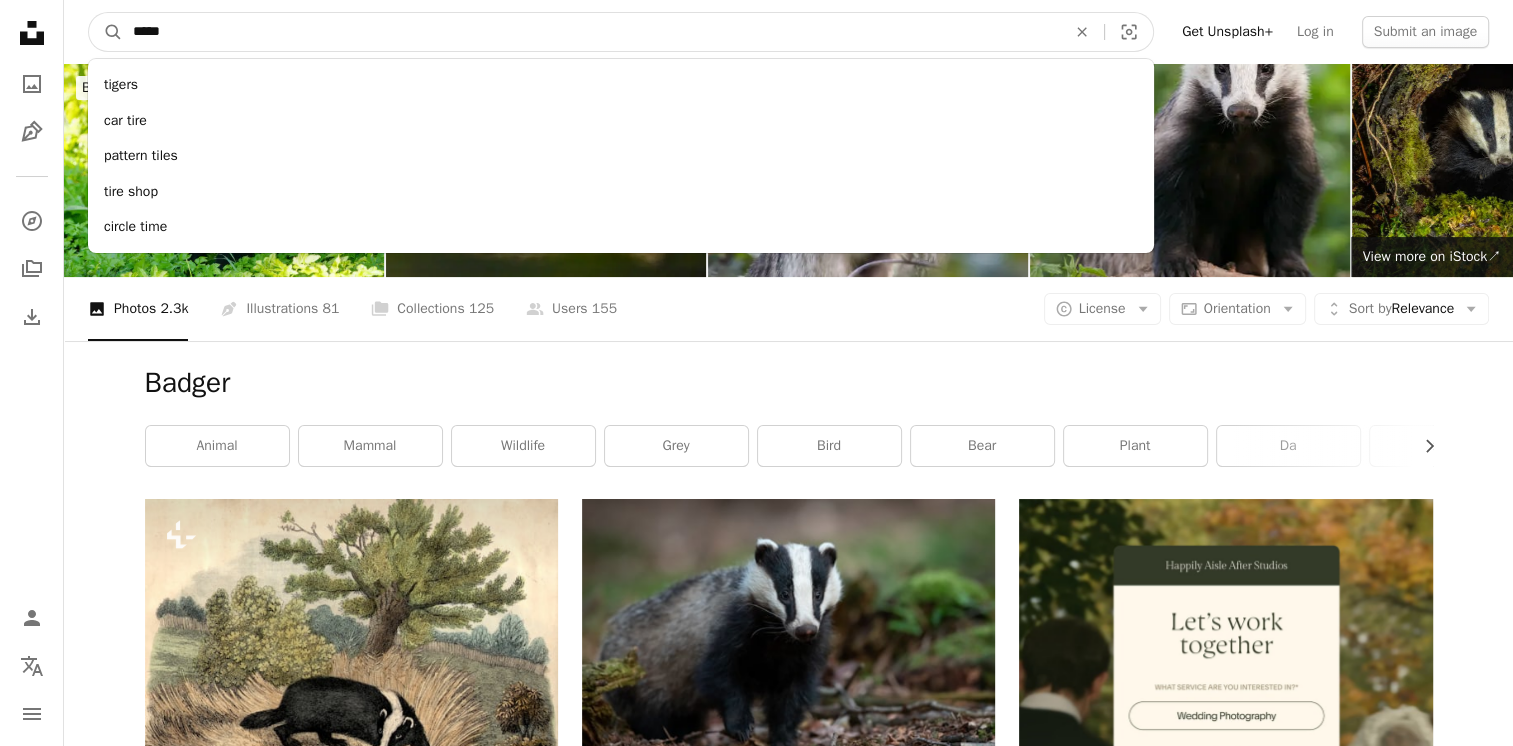 type on "*****" 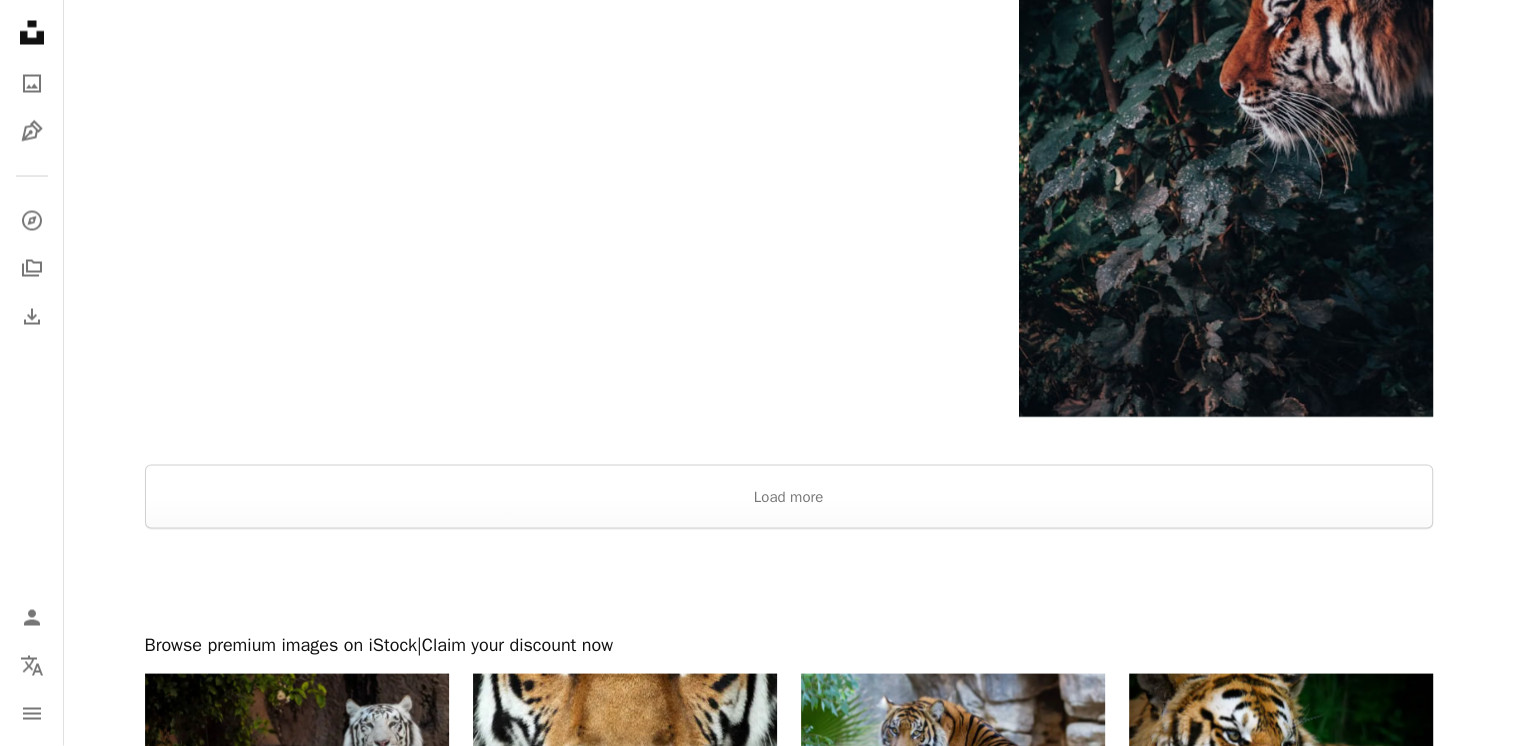 scroll, scrollTop: 3920, scrollLeft: 0, axis: vertical 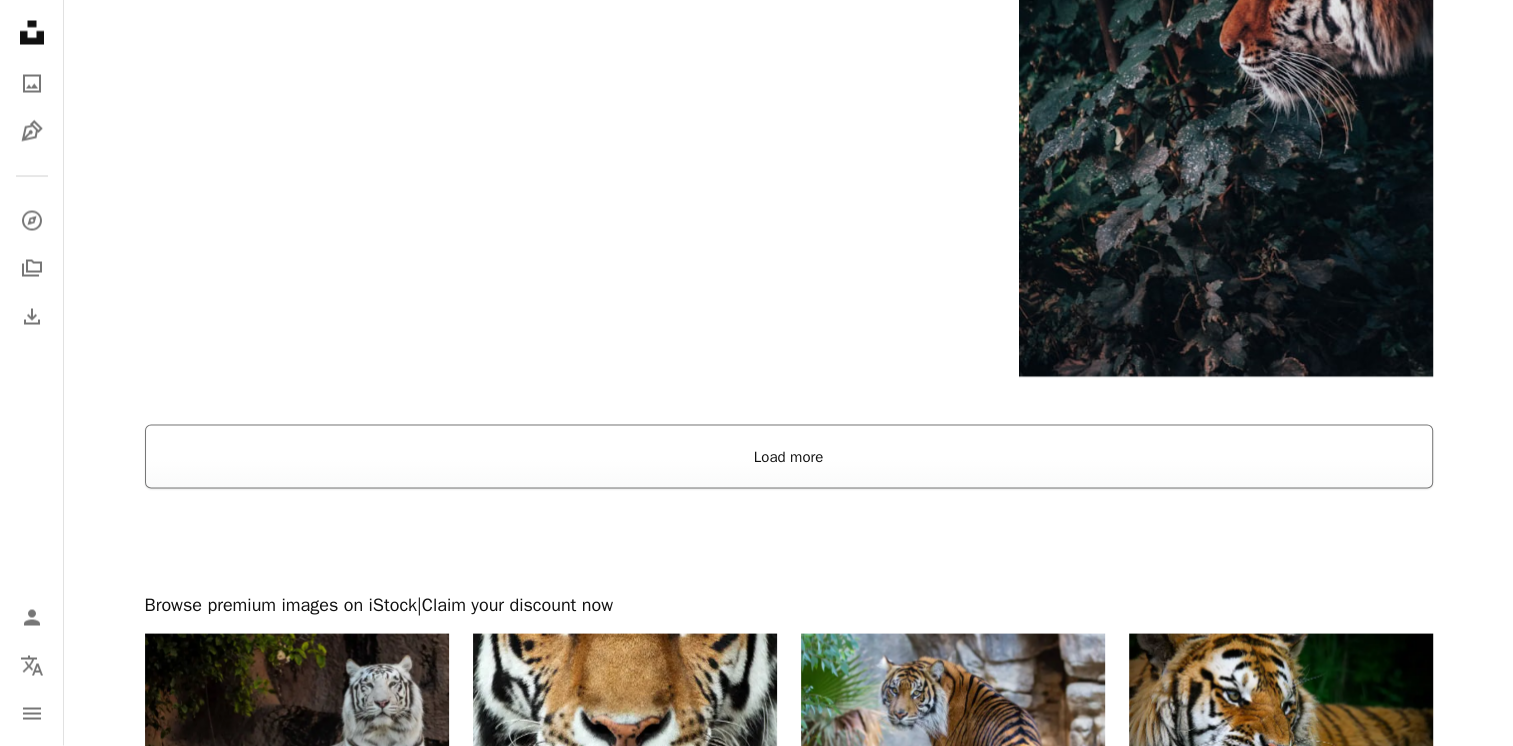 click on "Load more" at bounding box center (789, 457) 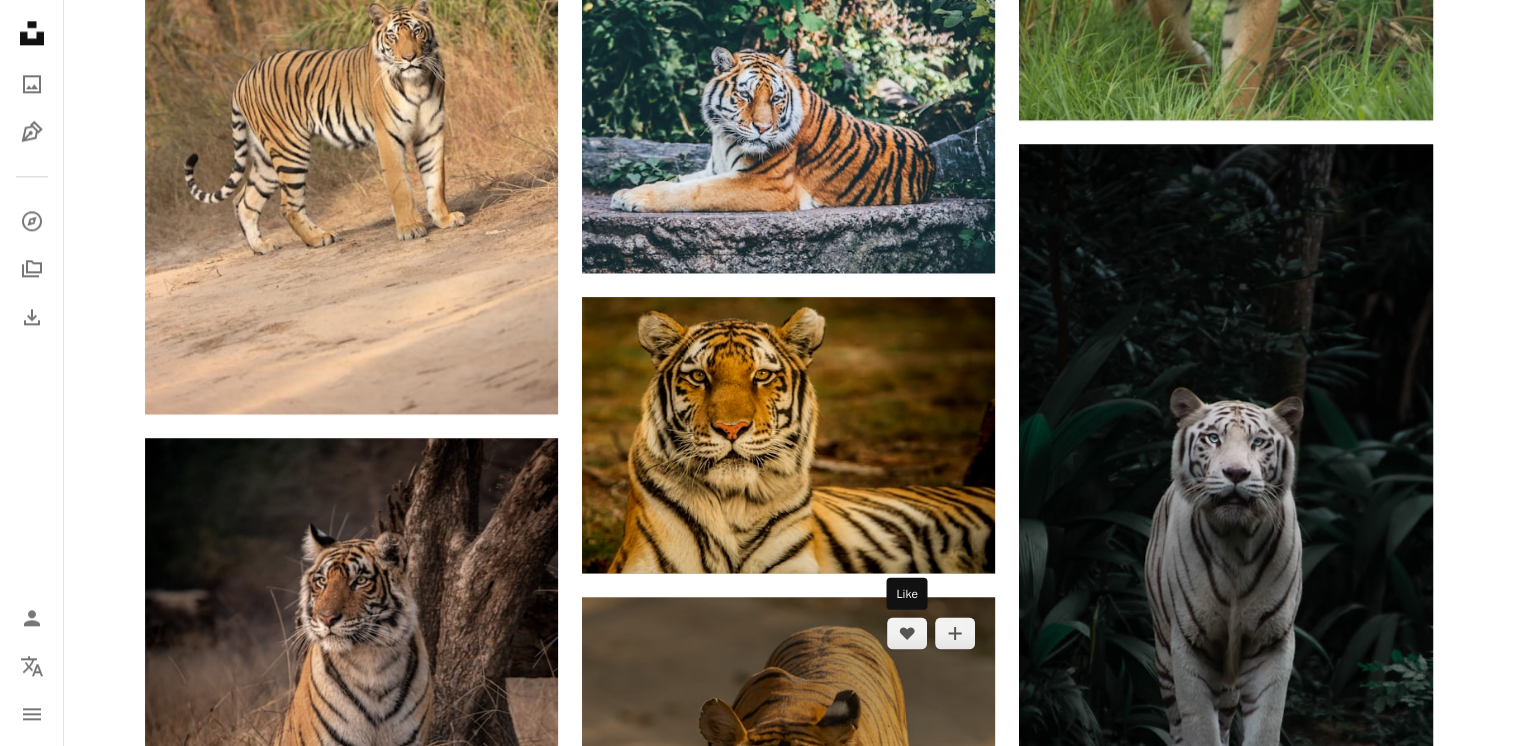 scroll, scrollTop: 2360, scrollLeft: 0, axis: vertical 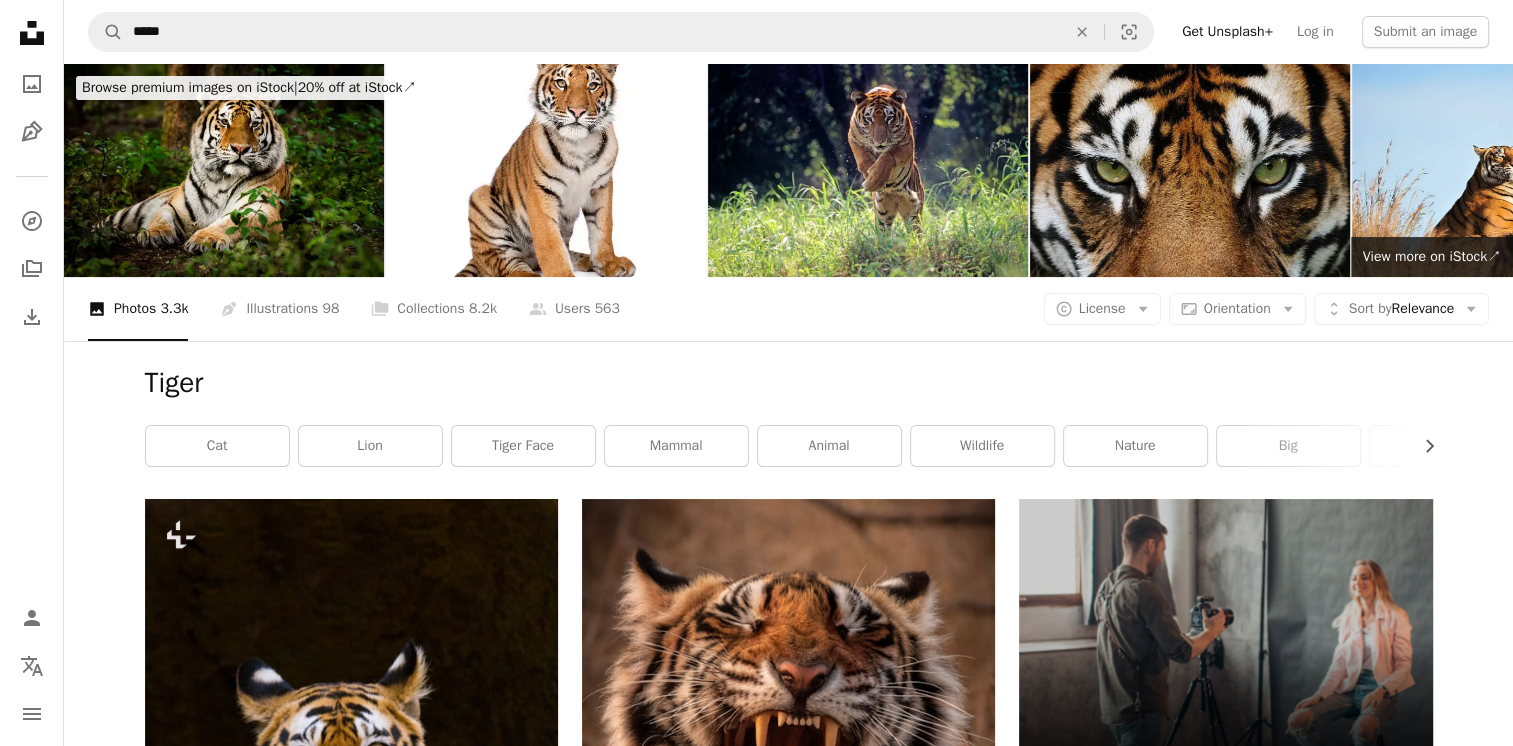 click at bounding box center (1190, 170) 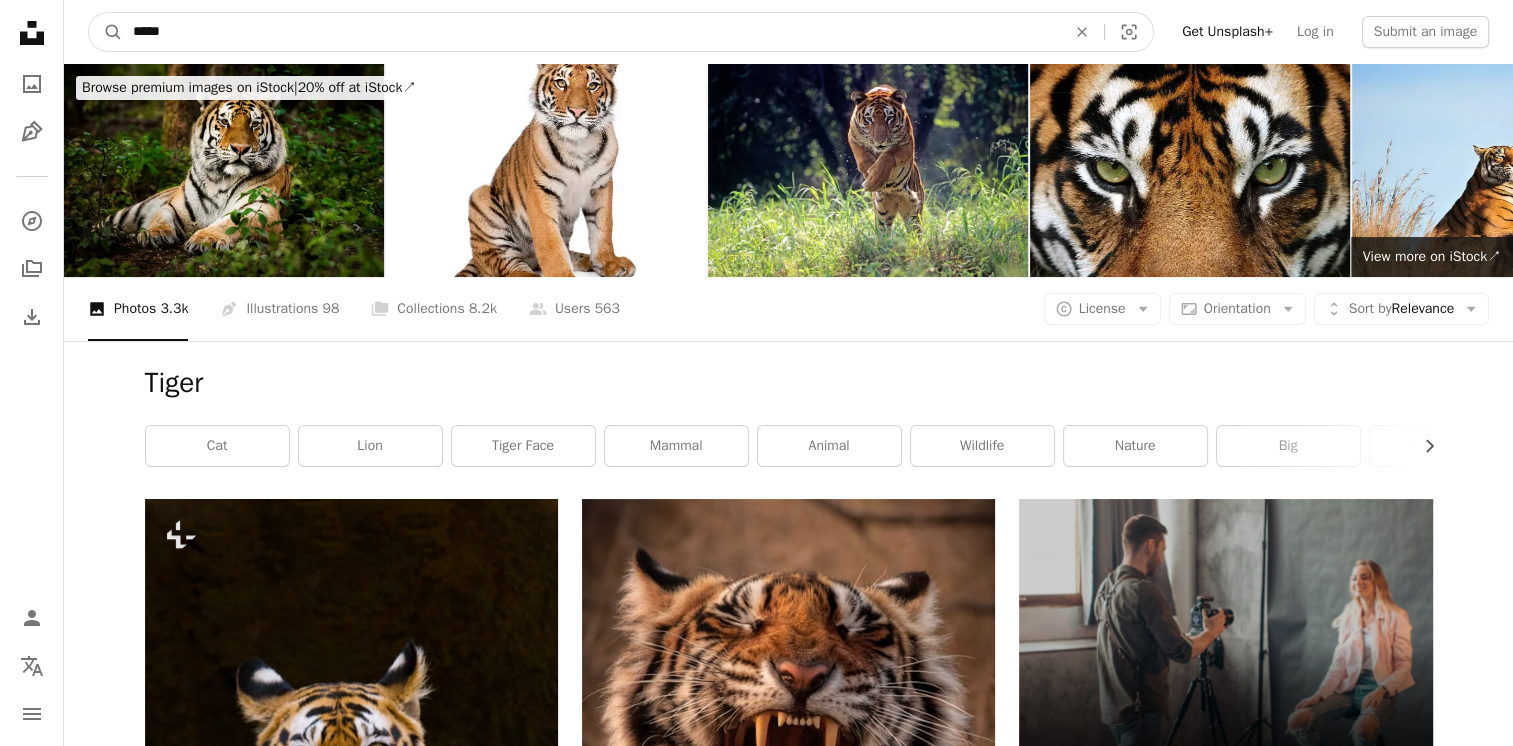 drag, startPoint x: 242, startPoint y: 29, endPoint x: -4, endPoint y: -4, distance: 248.20355 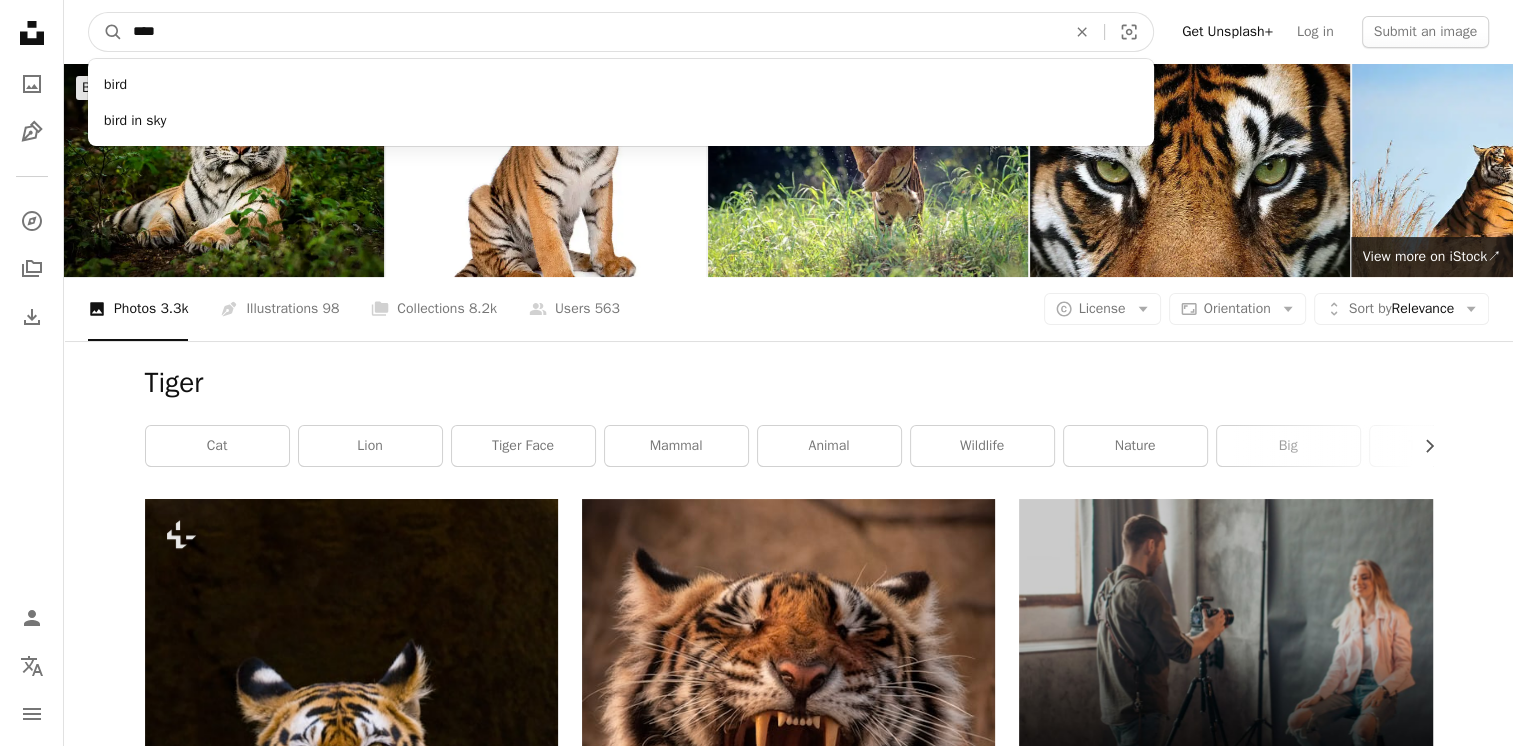 type on "****" 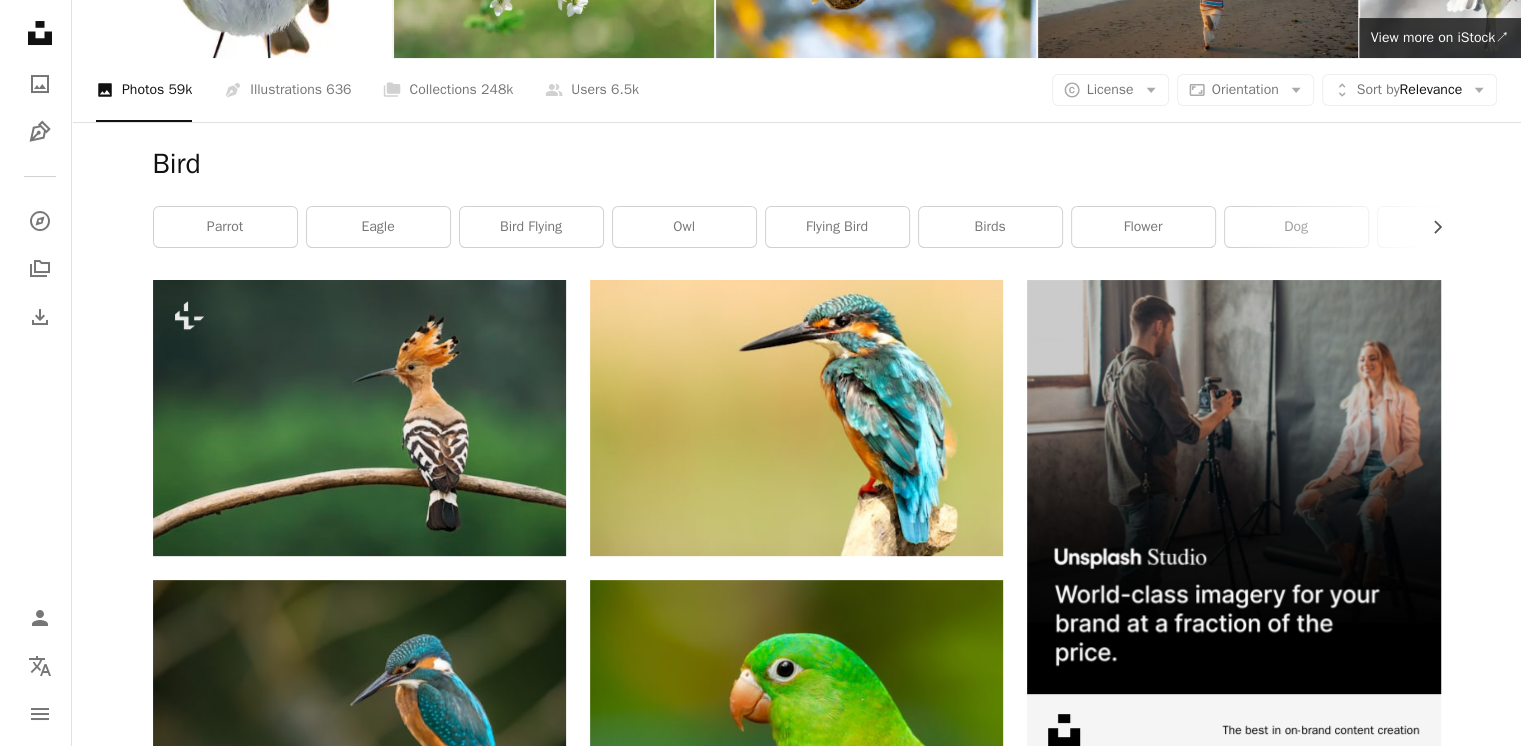 scroll, scrollTop: 280, scrollLeft: 0, axis: vertical 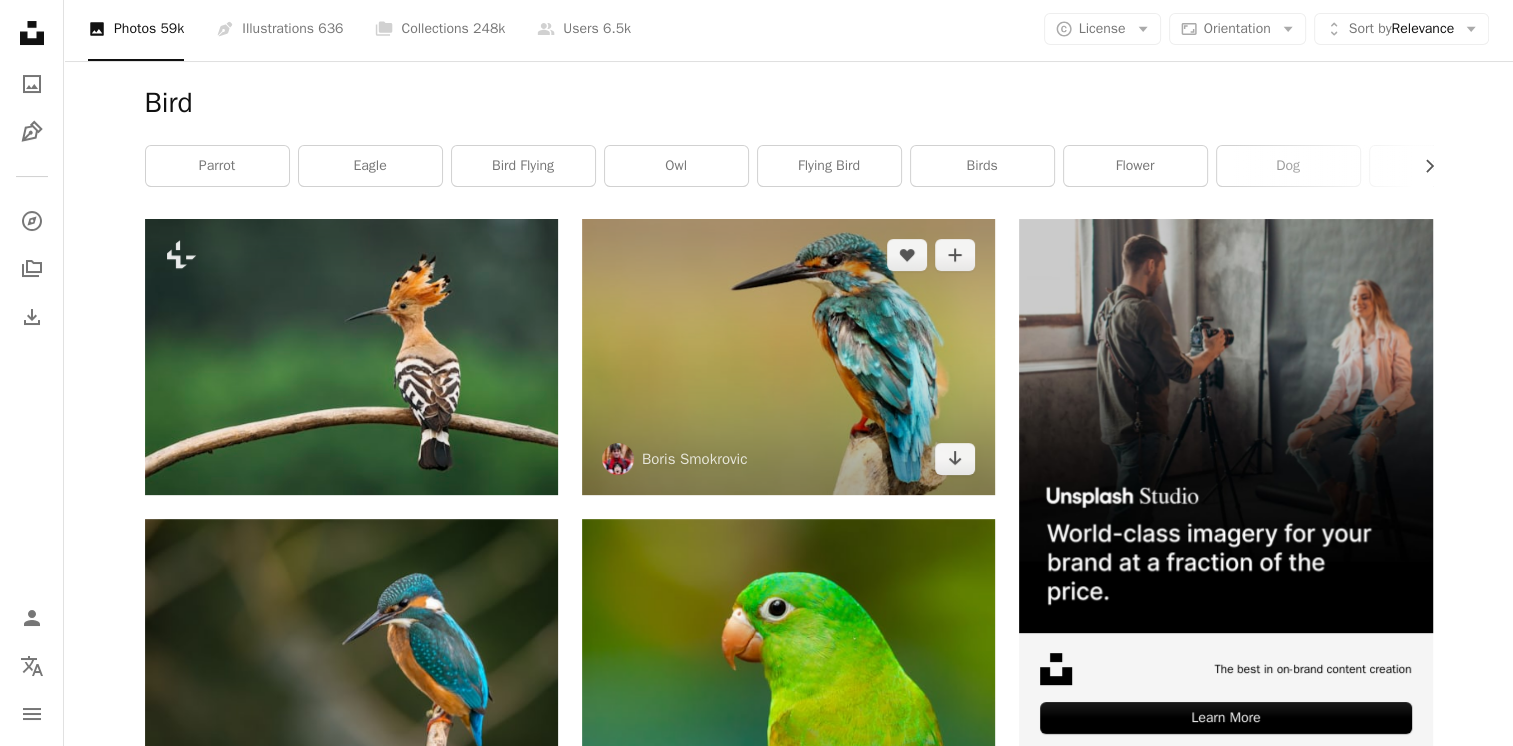 click at bounding box center (788, 356) 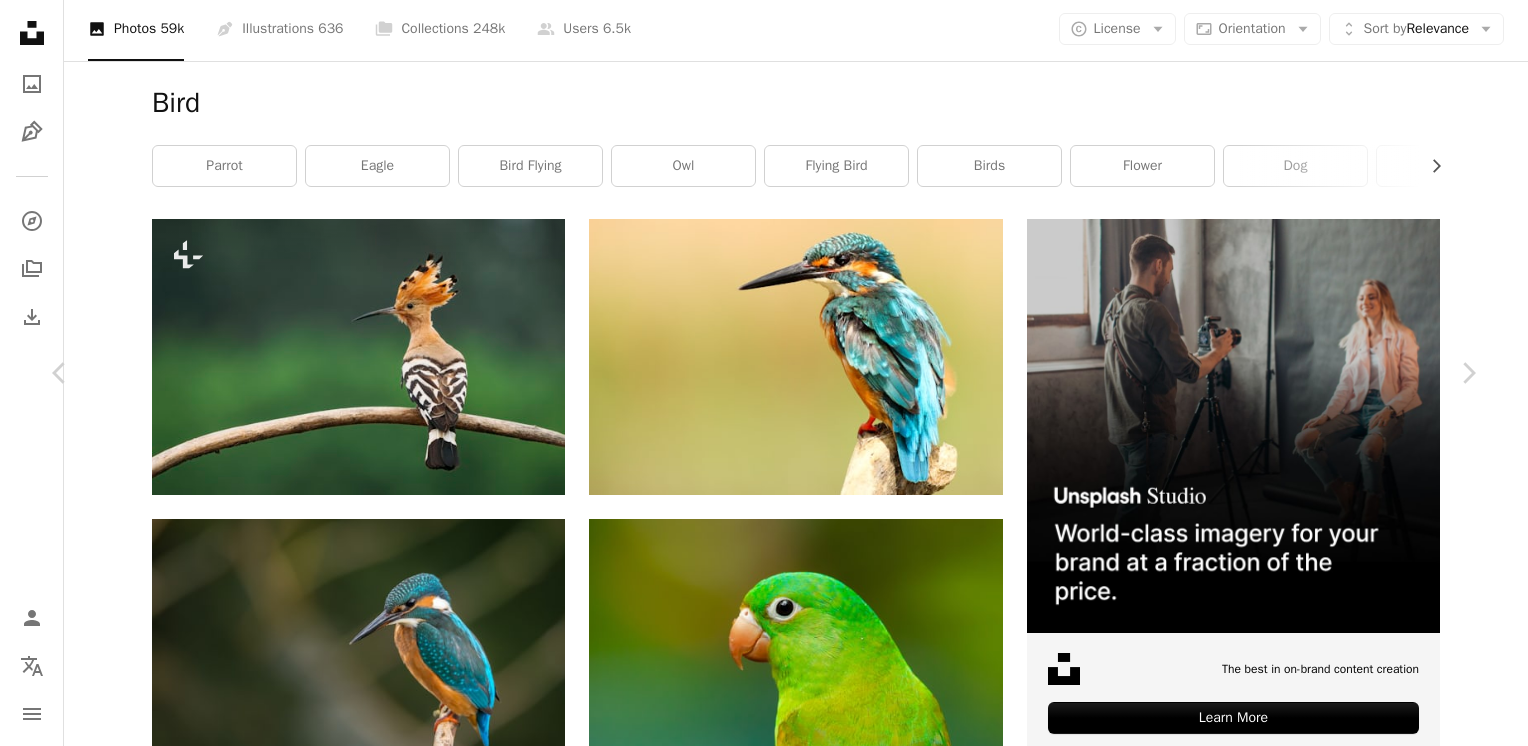 click at bounding box center [757, 5209] 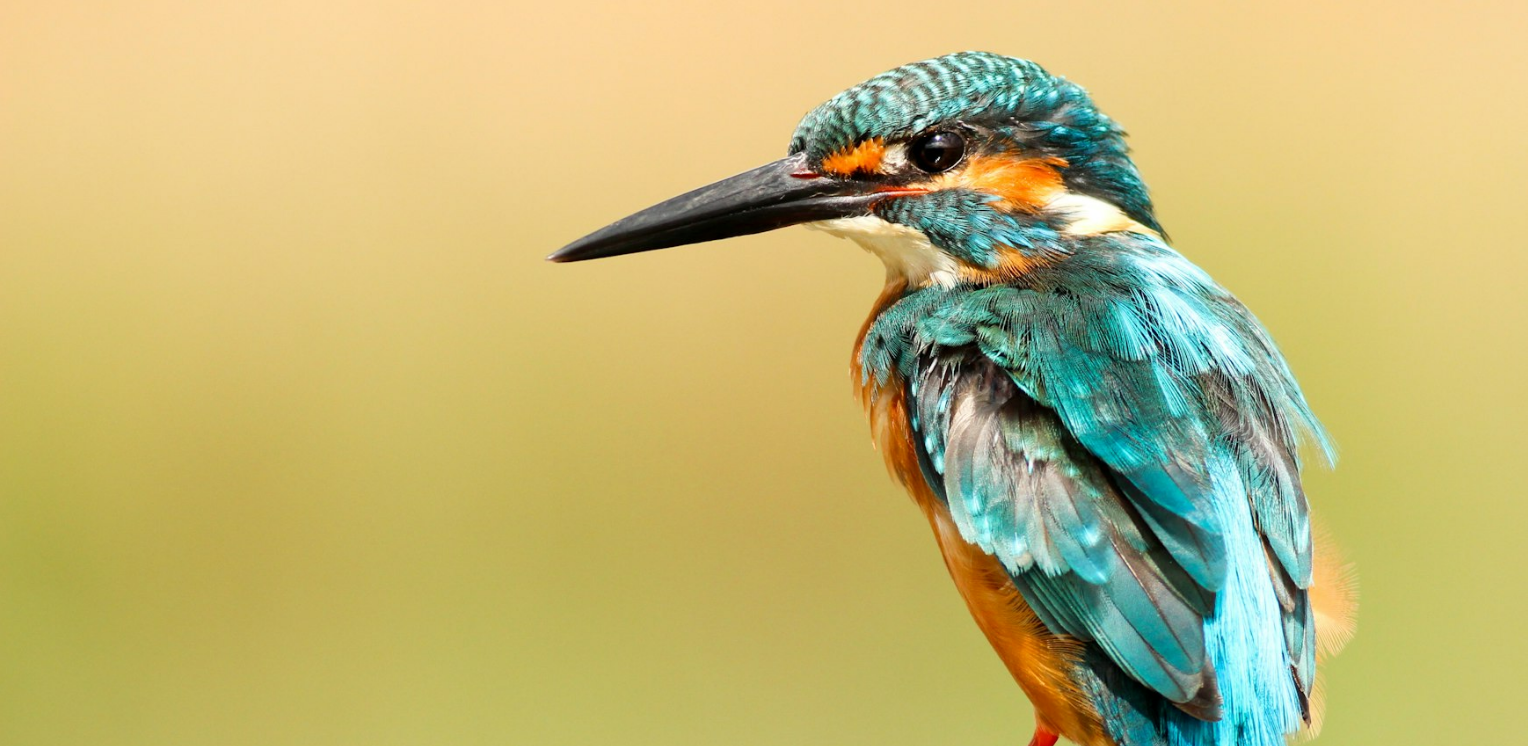 scroll, scrollTop: 127, scrollLeft: 0, axis: vertical 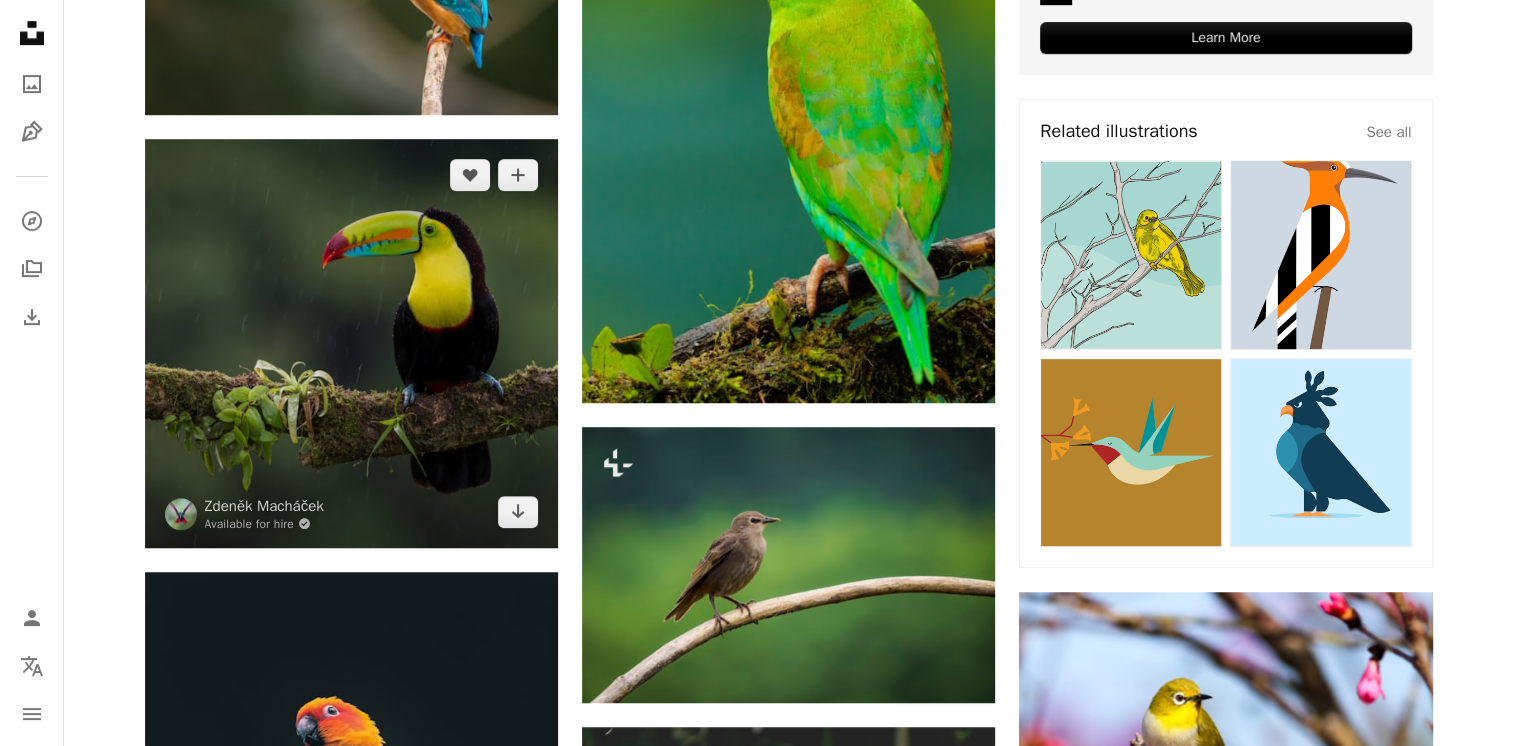 click at bounding box center (351, 343) 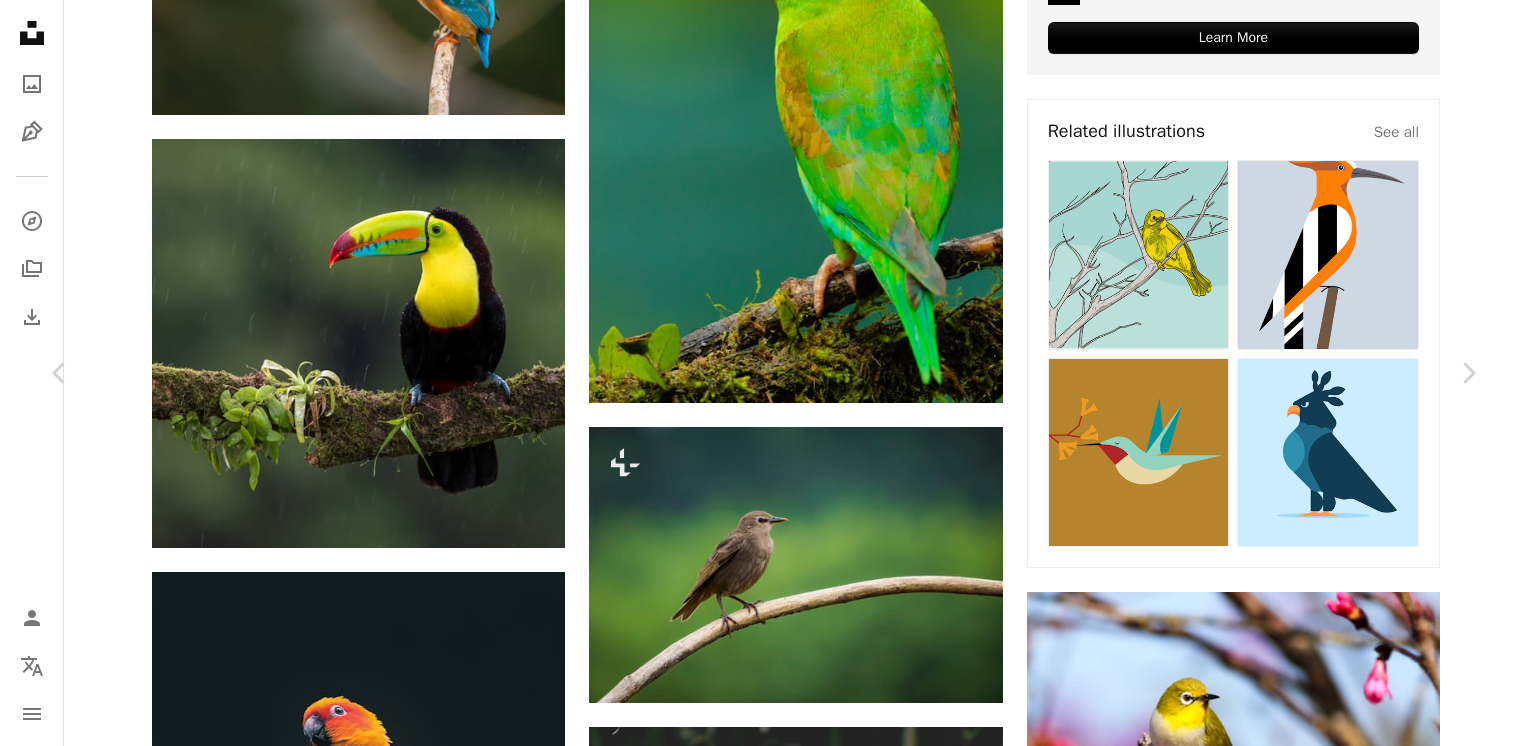 click at bounding box center [757, 4529] 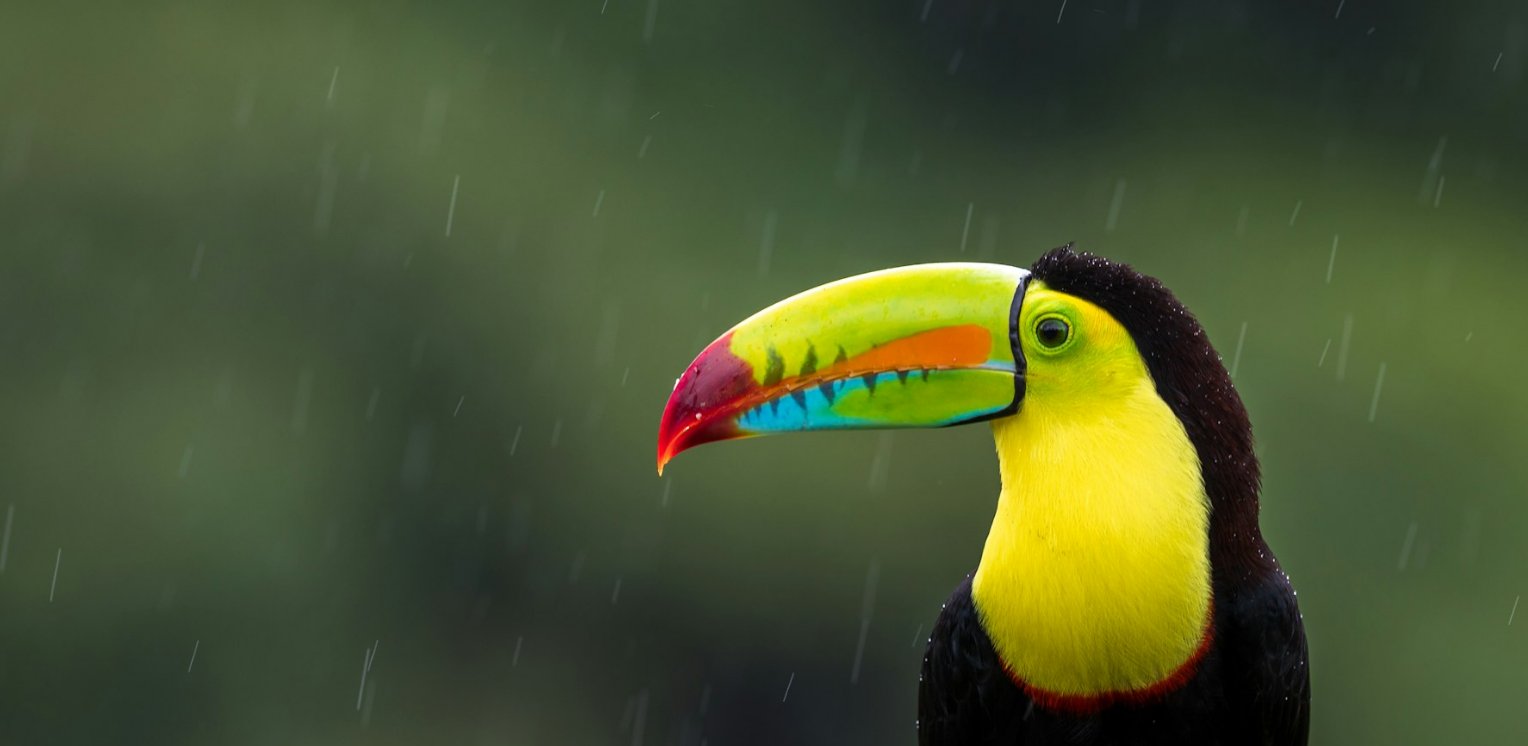 scroll, scrollTop: 366, scrollLeft: 0, axis: vertical 